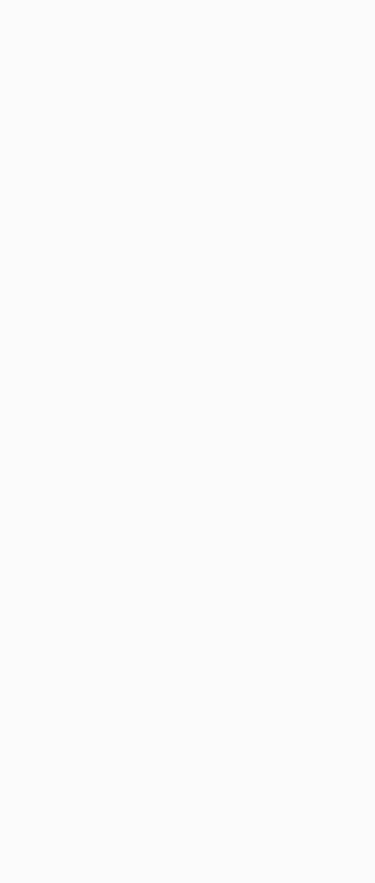 scroll, scrollTop: 0, scrollLeft: 0, axis: both 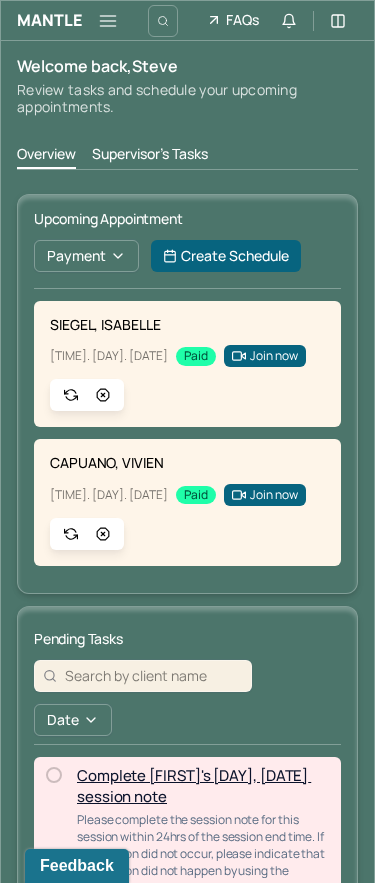 click on "Mantle  FAQs Theme SA [FIRST]   [LAST]" at bounding box center [187, 21] 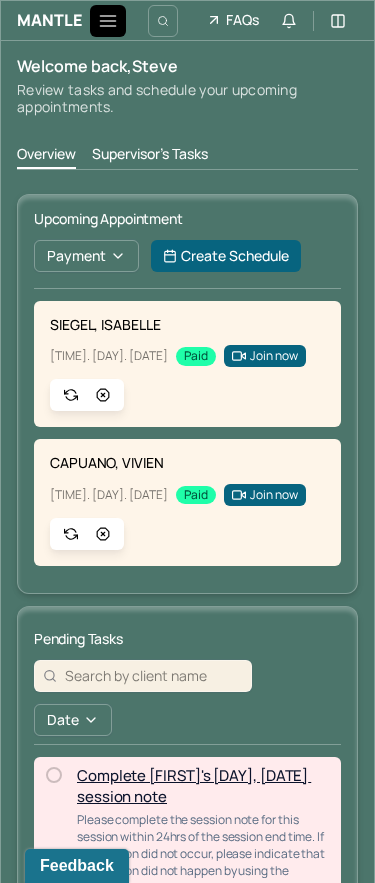 click 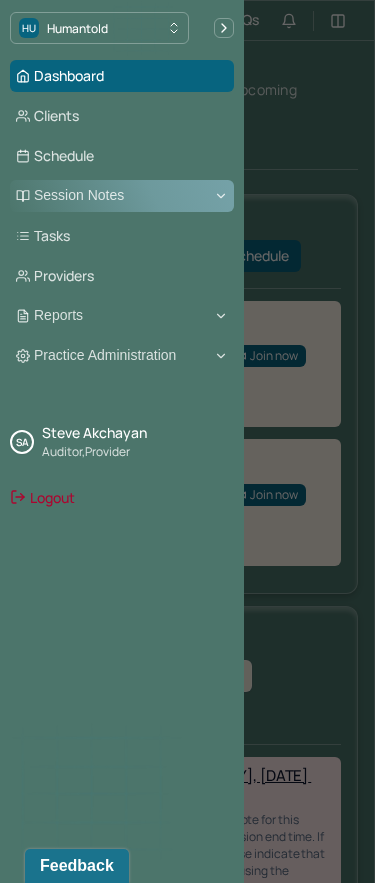 click on "Session Notes" at bounding box center (122, 196) 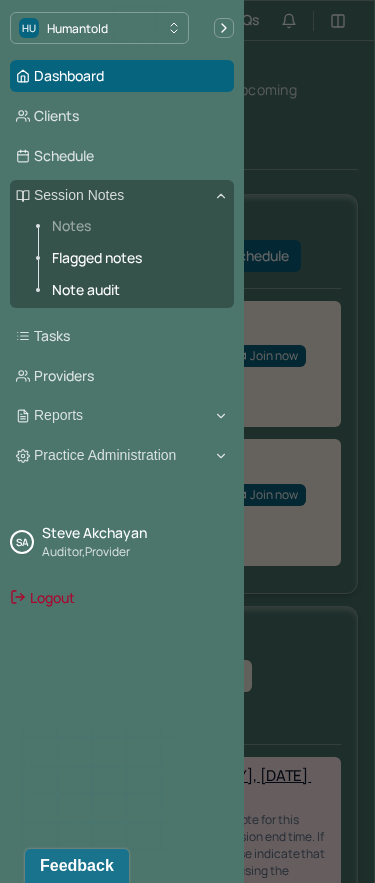click on "Notes" at bounding box center [135, 226] 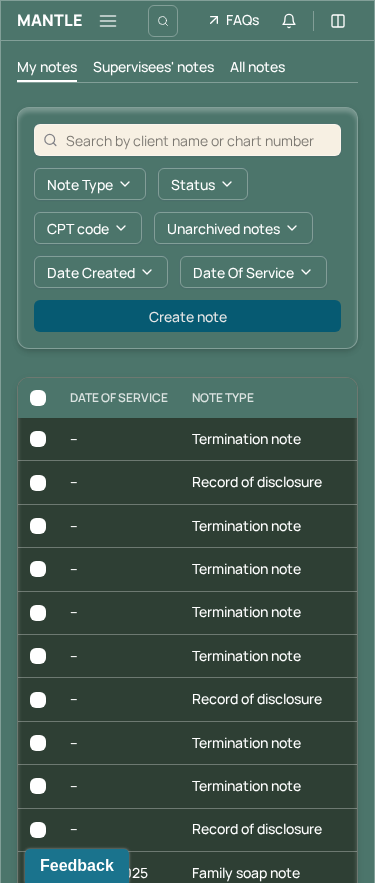 click on "Create note" at bounding box center (187, 316) 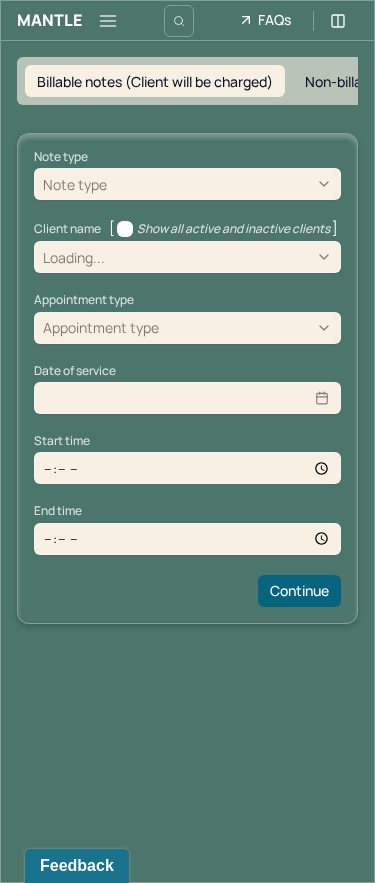 click on "Note type" at bounding box center (187, 184) 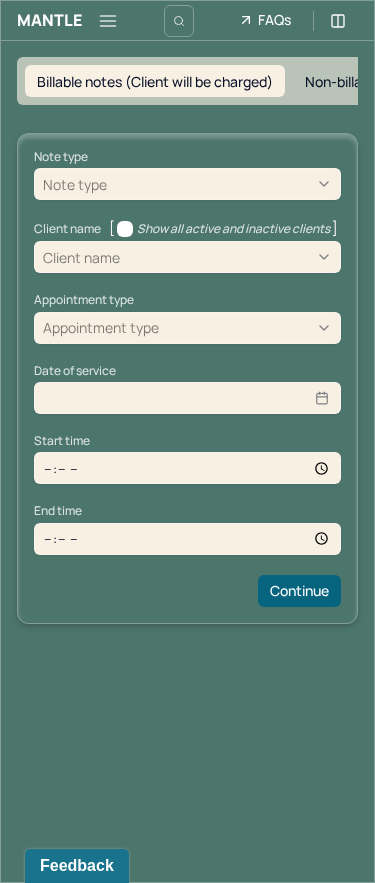 click on "Non-billable notes (Client will not be charged)" at bounding box center (451, 81) 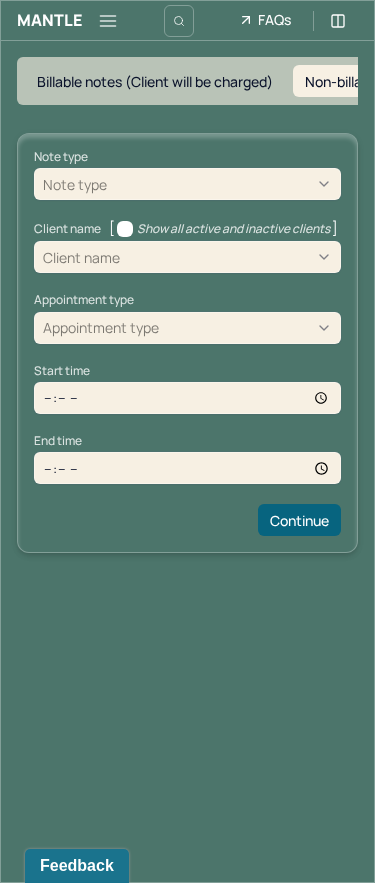 click on "Non-billable notes (Client will not be charged)" at bounding box center [451, 81] 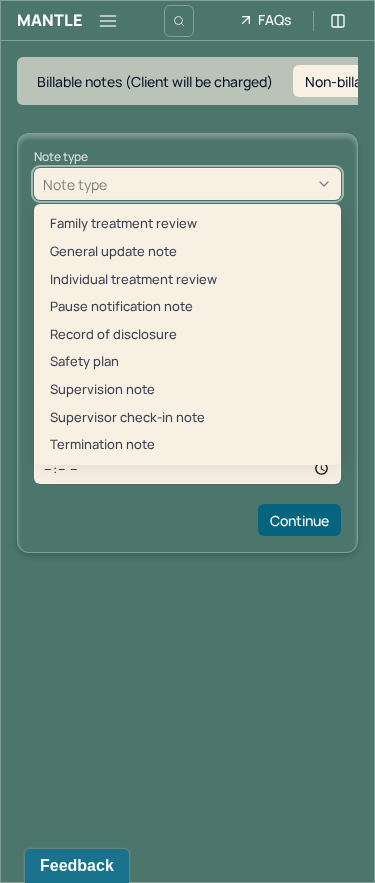 click on "Billable notes (Client will be charged)" at bounding box center [155, 81] 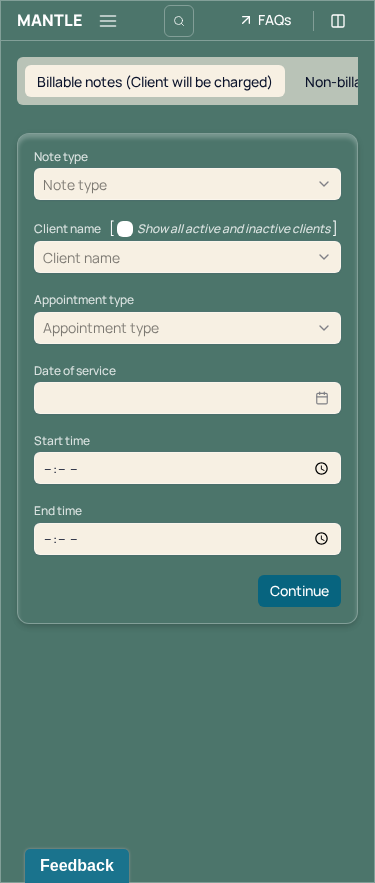 click on "Billable notes (Client will be charged)" at bounding box center (155, 81) 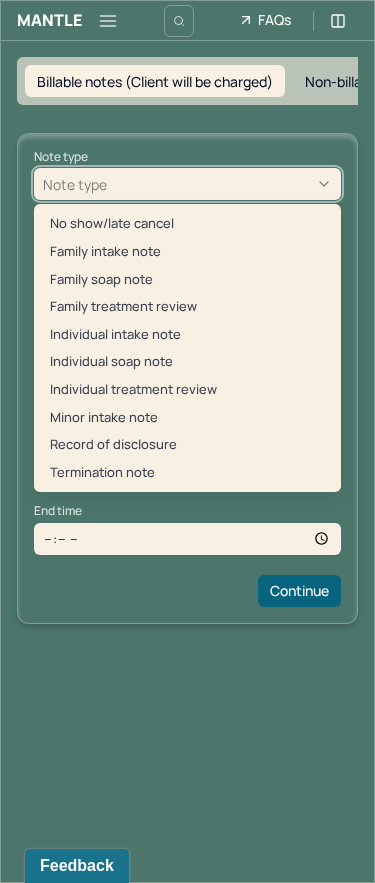 click on "Individual soap note" at bounding box center (187, 362) 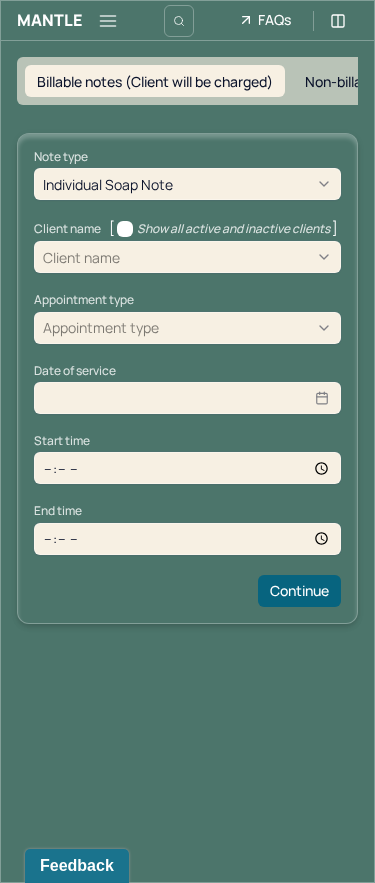 click on "Note type Individual soap note Client name [ Show all active and inactive clients ] Client name Supervisee name Appointment type Appointment type Date of service Start time End time Continue" at bounding box center (187, 378) 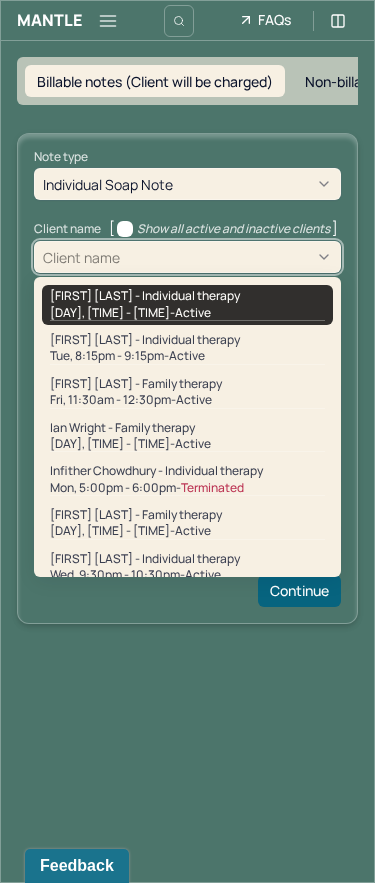click on "Mon, 4:00pm - 5:00pm  -  active" at bounding box center [187, 313] 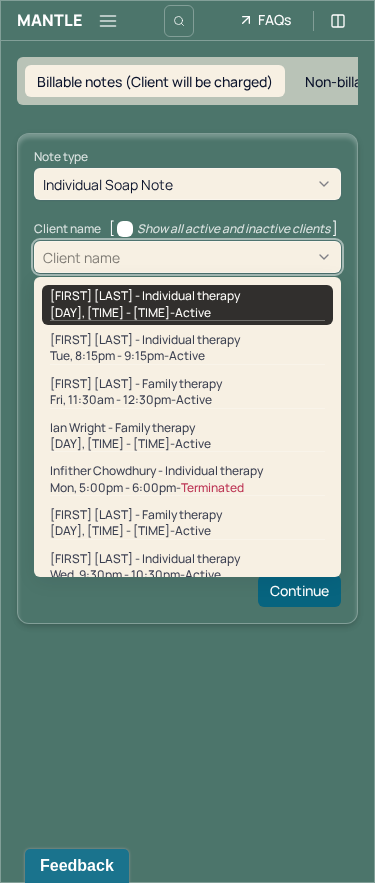 type on "16:00" 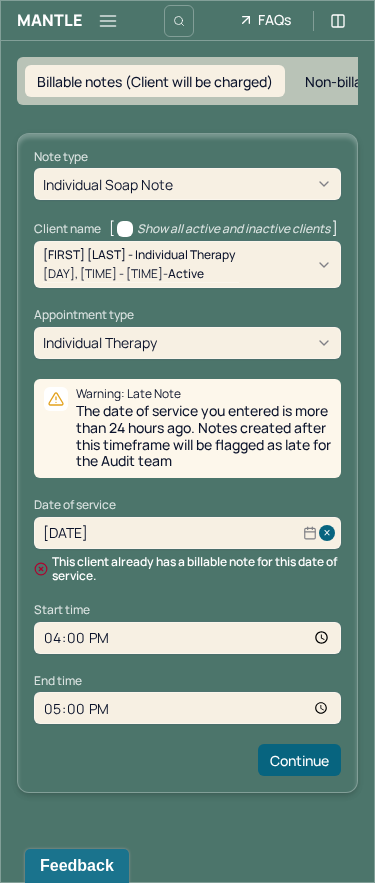 select on "6" 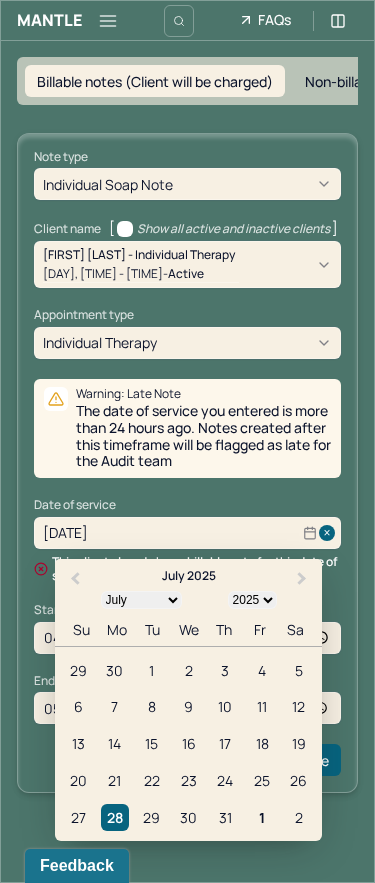 click on "Jul 28, 2025" at bounding box center [187, 533] 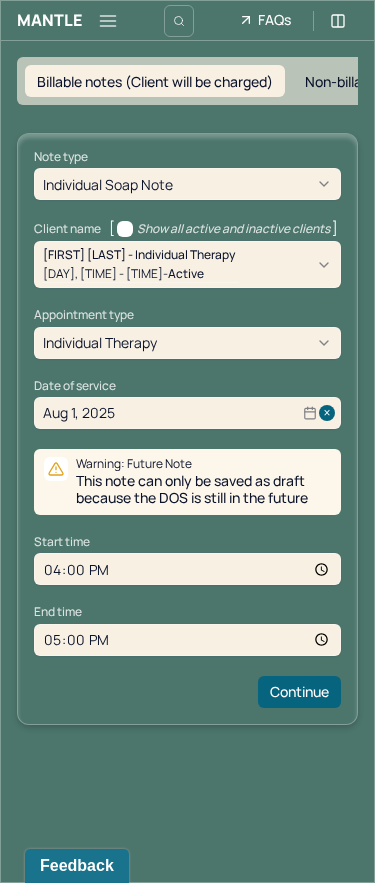 click at bounding box center (330, 413) 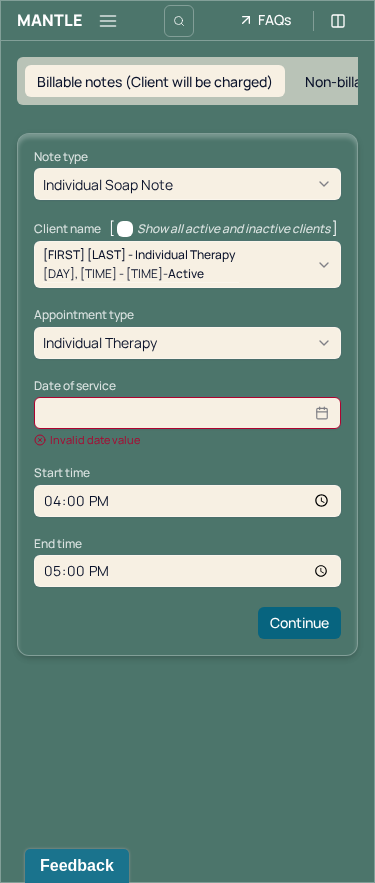 click on "Note type Individual soap note Client name [ Show all active and inactive clients ] Alexandra Fomina - Individual therapy Mon, 4:00pm - 5:00pm  -  active Supervisee name Steve Akchayan Appointment type individual therapy Date of service Invalid date value Start time 16:00 End time 17:00 Continue" at bounding box center (187, 394) 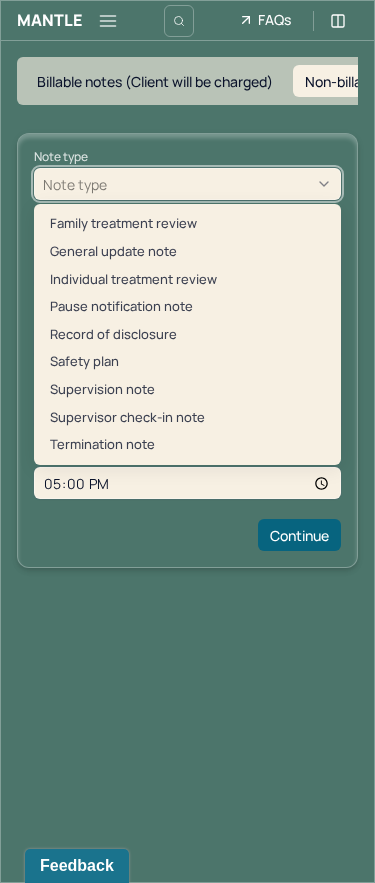 click at bounding box center [221, 184] 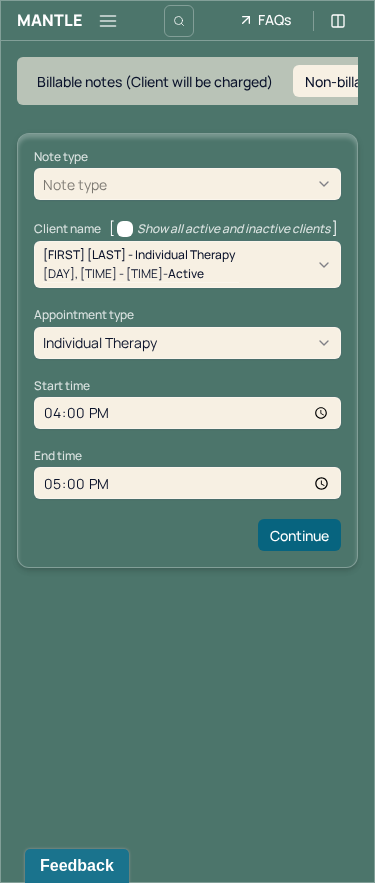 click on "Billable notes (Client will be charged) Non-billable notes (Client will not be charged) Note type Note type Client name [ Show all active and inactive clients ] Alexandra Fomina - Individual therapy Mon, 4:00pm - 5:00pm  -  active Appointment type individual therapy Start time 16:00 End time 17:00 Continue" at bounding box center [187, 312] 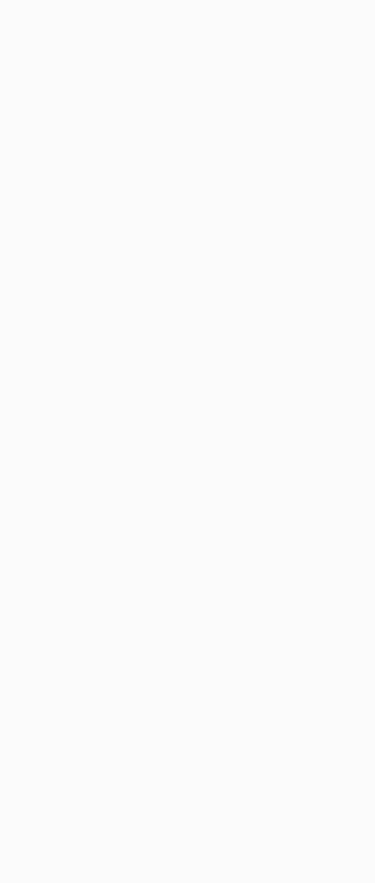 scroll, scrollTop: 0, scrollLeft: 0, axis: both 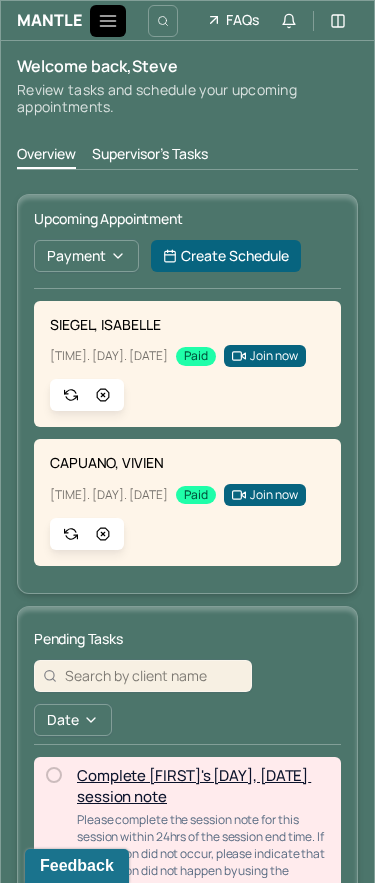 click 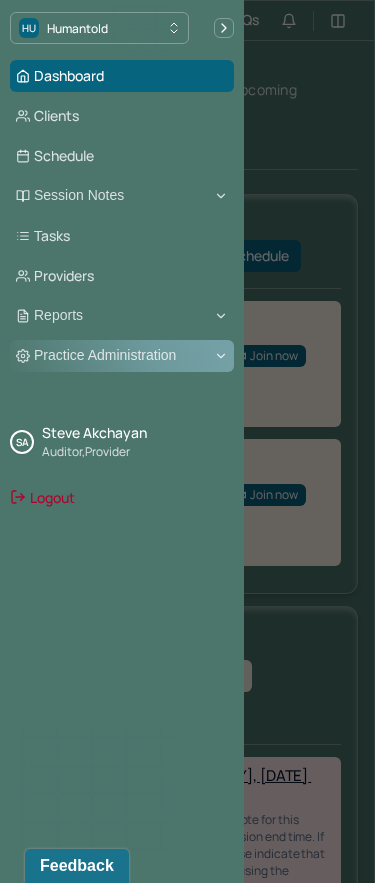 click on "Practice Administration" at bounding box center (122, 356) 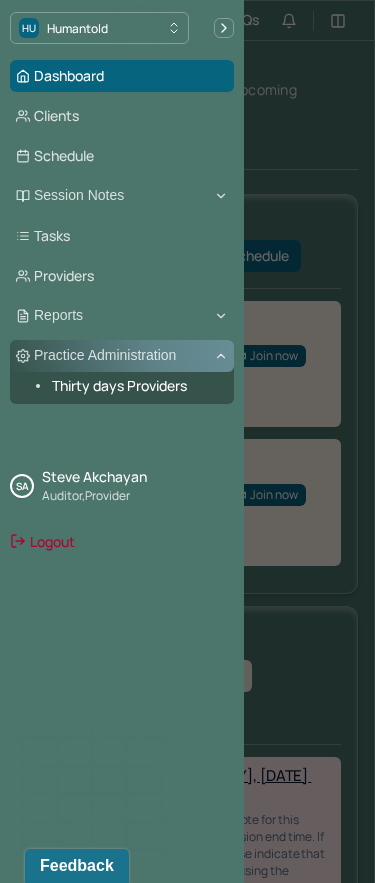 click on "Practice Administration" at bounding box center (122, 356) 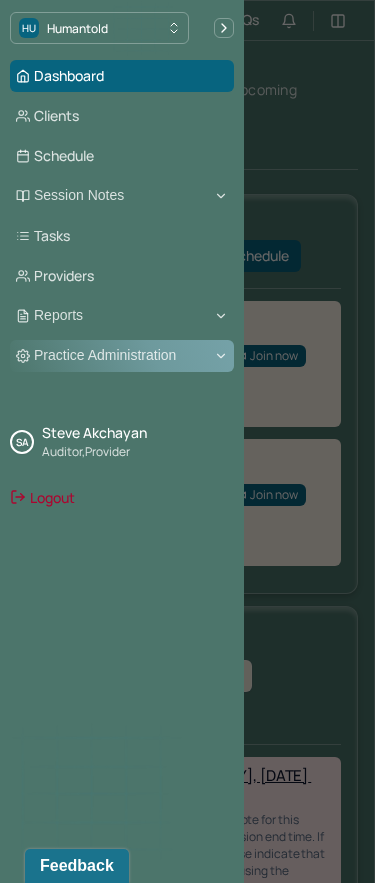 click on "Practice Administration" at bounding box center [122, 356] 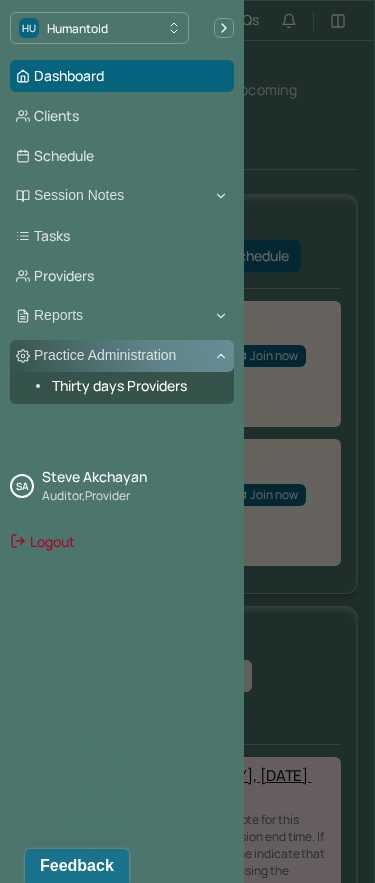 click on "Practice Administration" at bounding box center (122, 356) 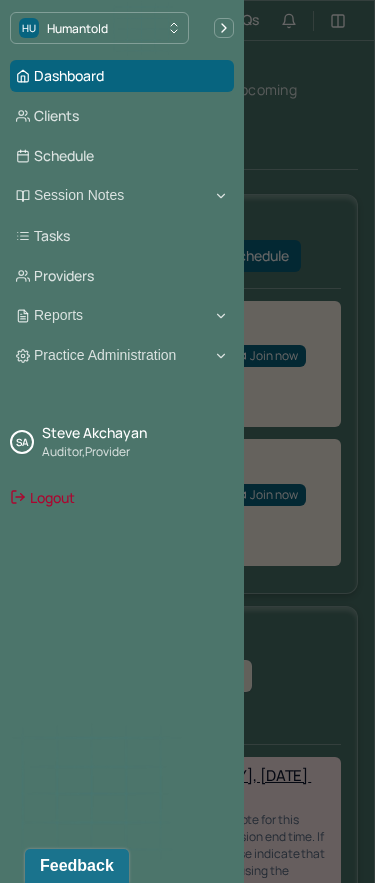 click at bounding box center [187, 441] 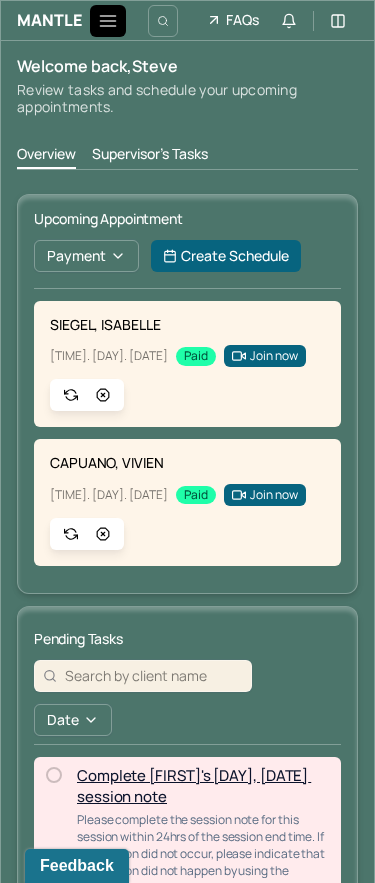 click 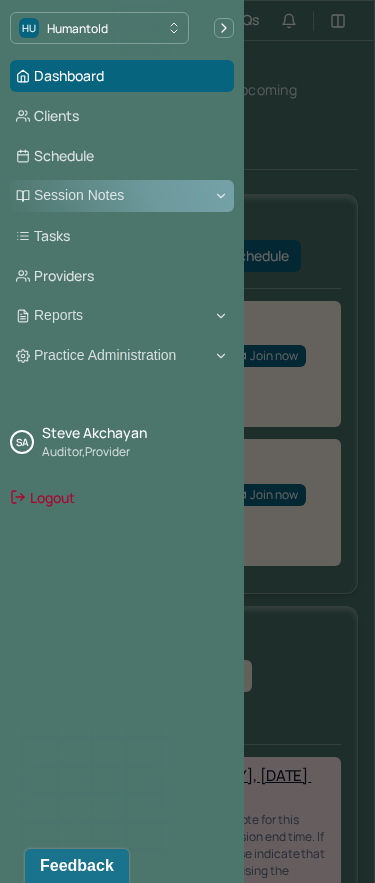 click on "Session Notes" at bounding box center [122, 196] 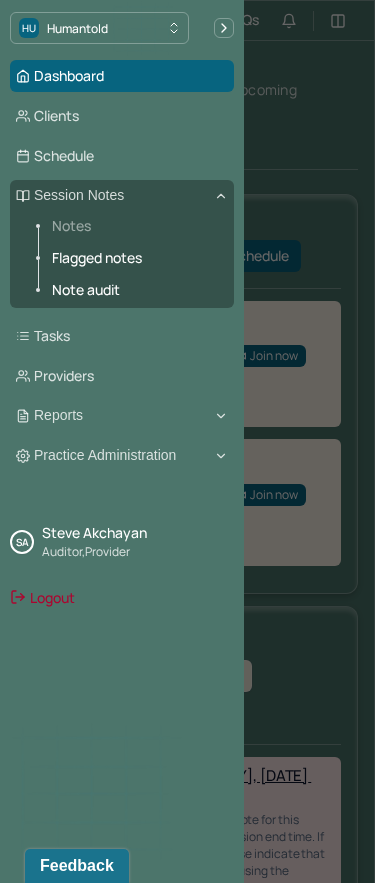 click on "Notes" at bounding box center (135, 226) 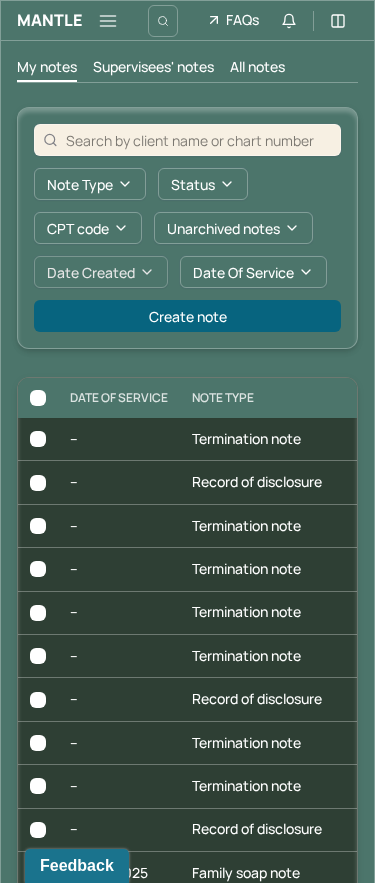 scroll, scrollTop: 0, scrollLeft: 0, axis: both 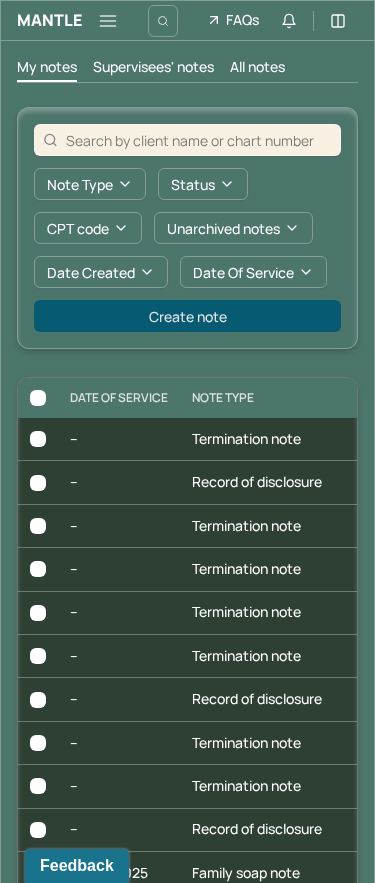 click on "Create note" at bounding box center [187, 316] 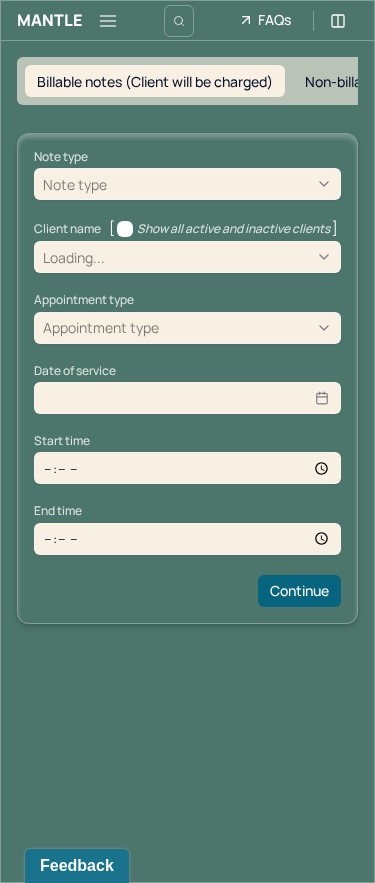click at bounding box center [221, 184] 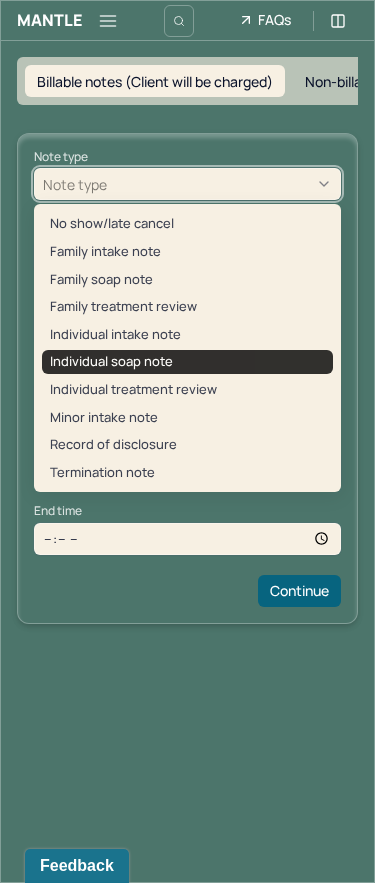 click on "Individual soap note" at bounding box center (187, 362) 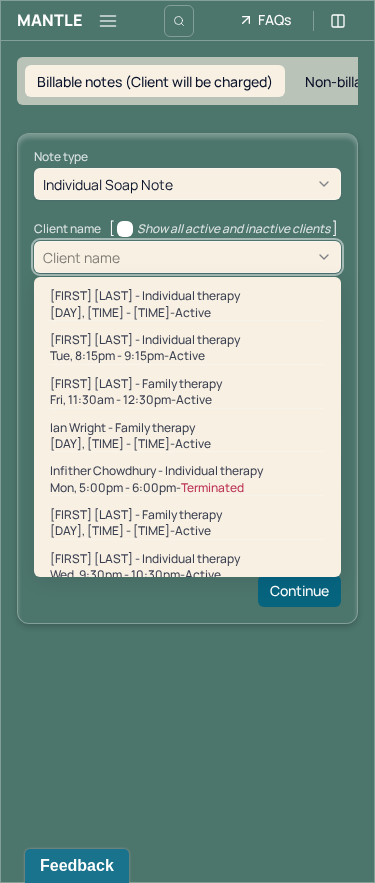 click at bounding box center (228, 257) 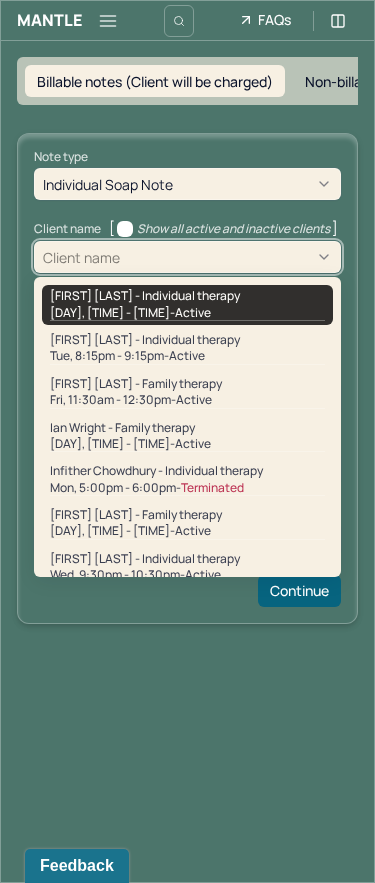 click on "Alexandra Fomina - Individual therapy" at bounding box center (145, 296) 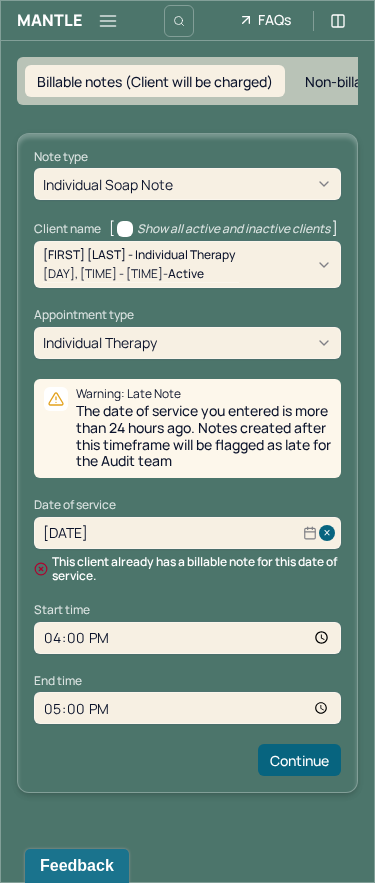 click at bounding box center (330, 533) 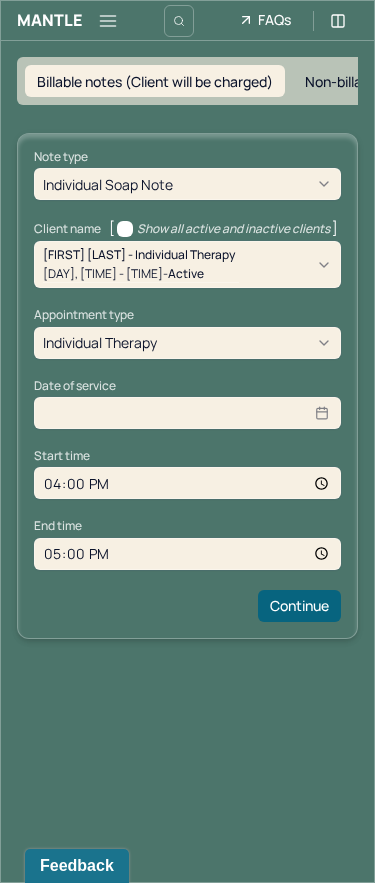 click on "Mantle Create Note  FAQs Theme SA Steve   Akchayan Billable notes (Client will be charged) Non-billable notes (Client will not be charged) Note type Individual soap note Client name [ Show all active and inactive clients ] Alexandra Fomina - Individual therapy Mon, 4:00pm - 5:00pm  -  active Supervisee name Steve Akchayan Appointment type individual therapy Date of service Start time 16:00 End time 17:00 Continue" at bounding box center [187, 441] 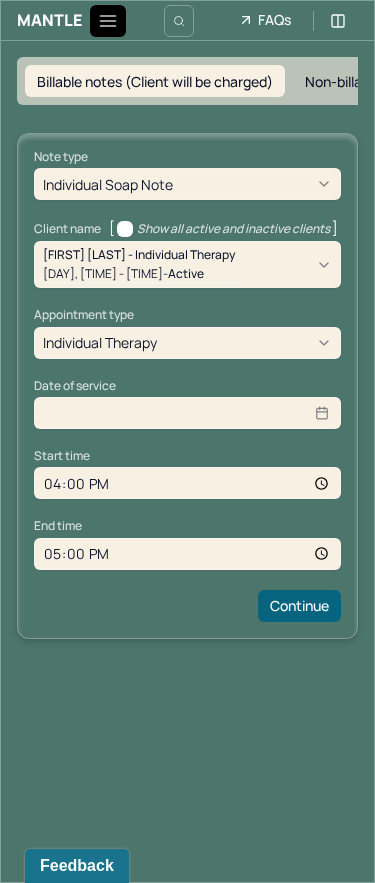 click 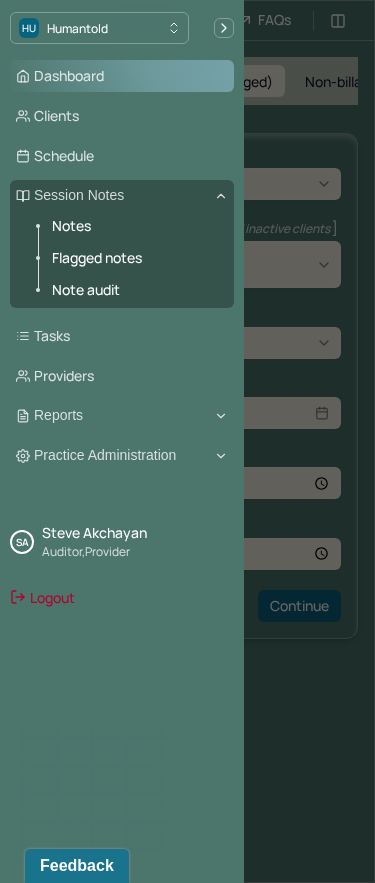 click on "Dashboard" at bounding box center (122, 76) 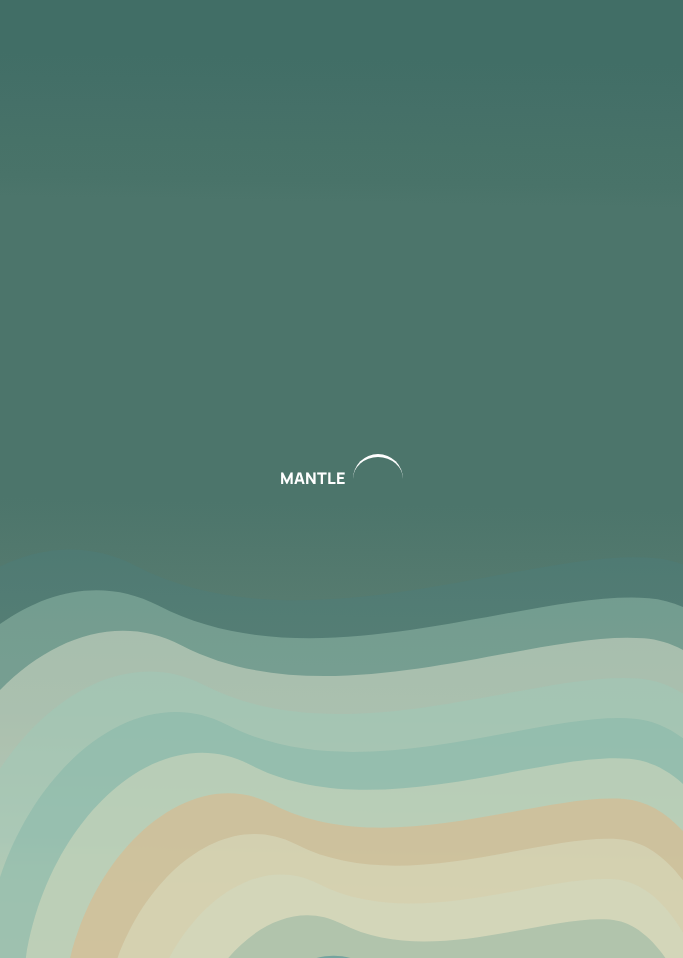 scroll, scrollTop: 0, scrollLeft: 0, axis: both 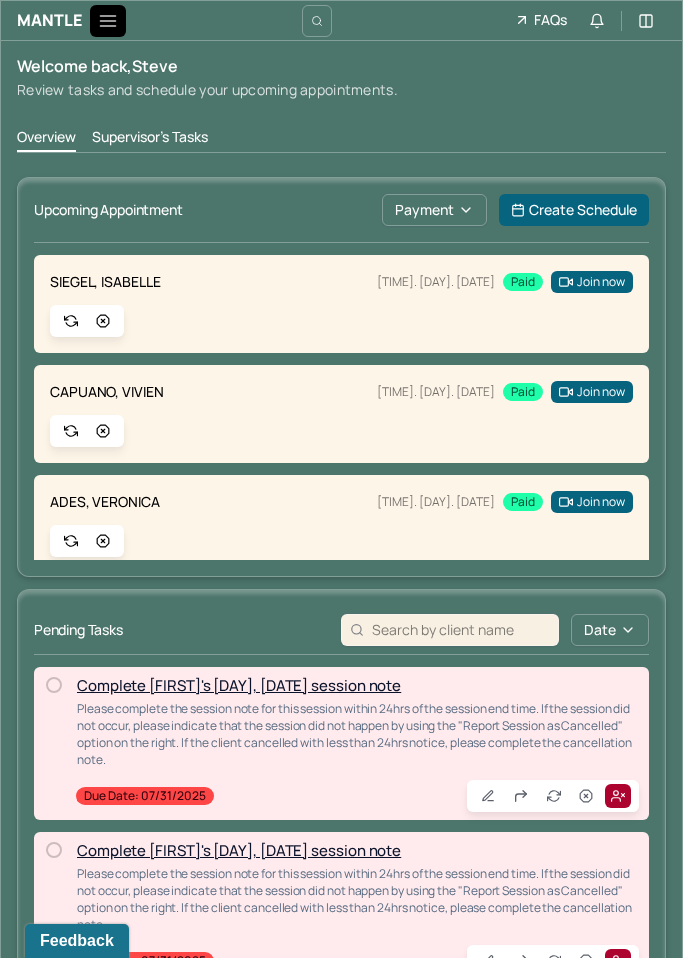 click 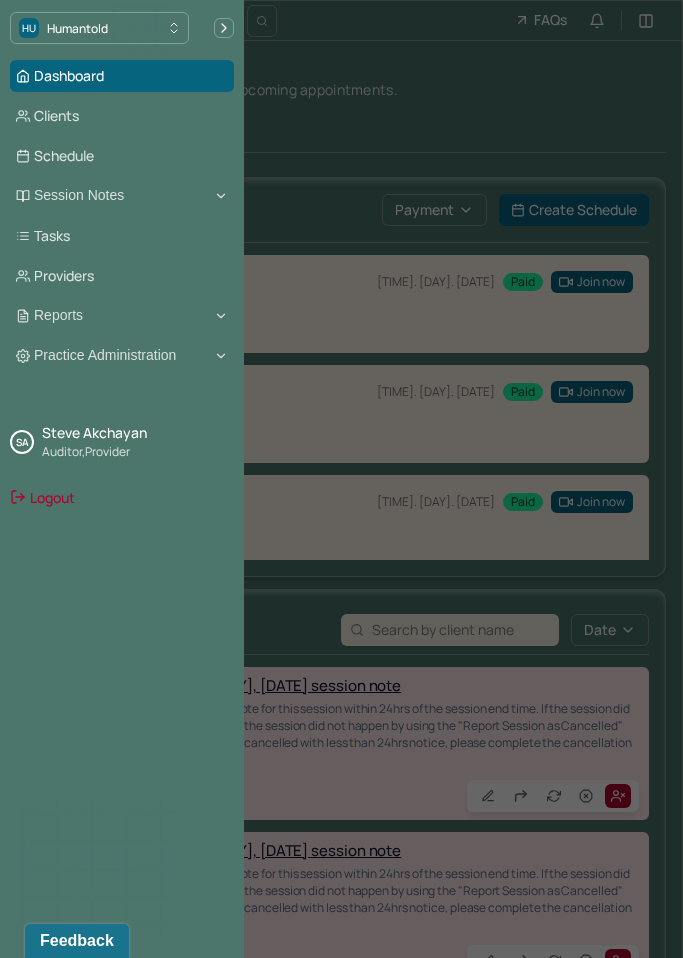 click on "Schedule" at bounding box center [122, 156] 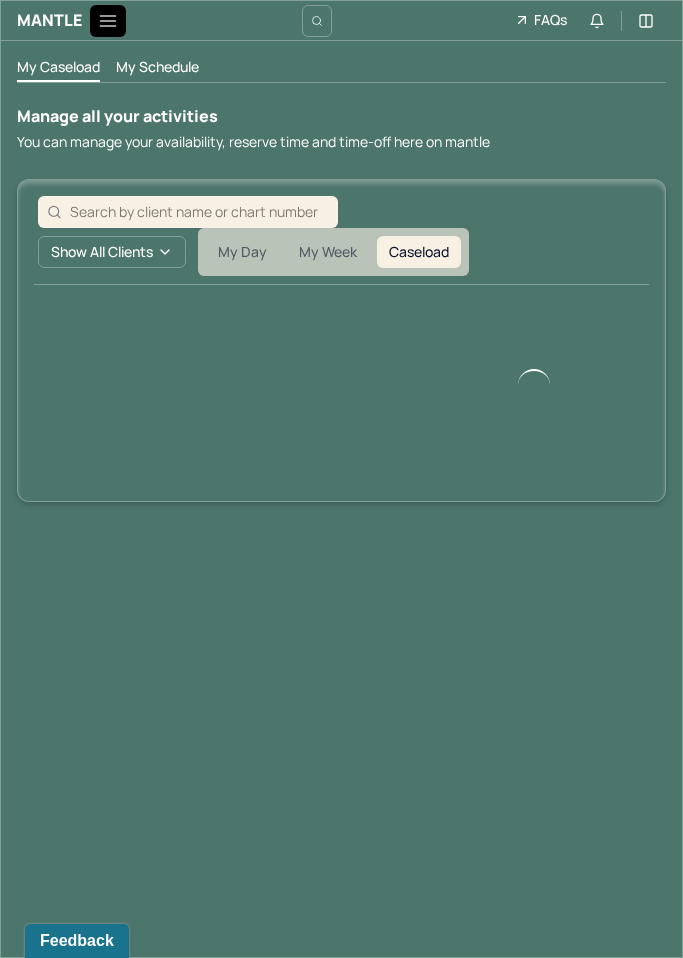 click 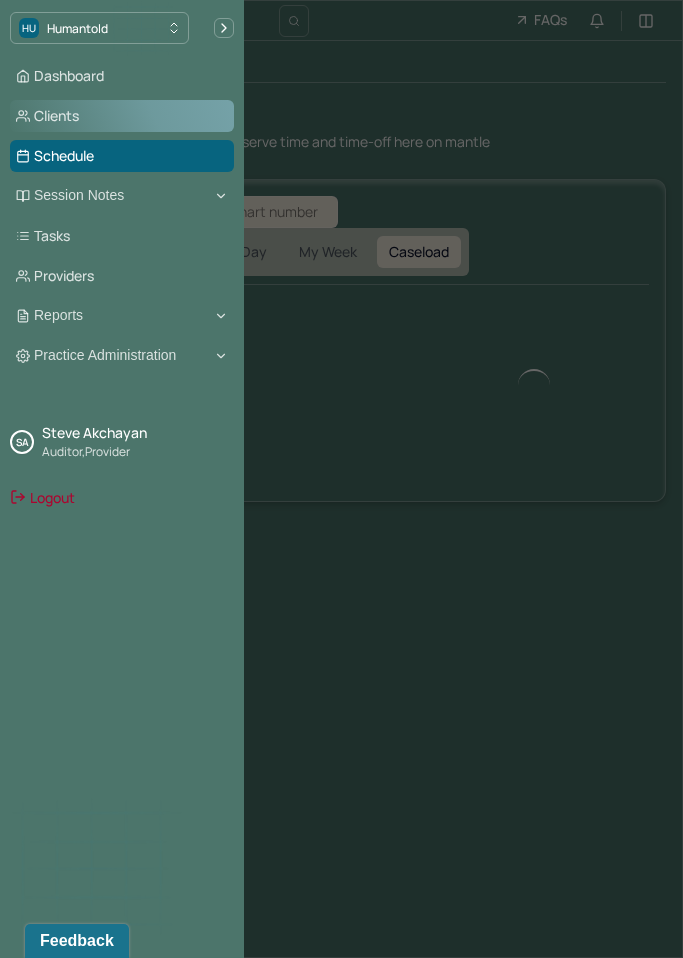 click on "Clients" at bounding box center [122, 116] 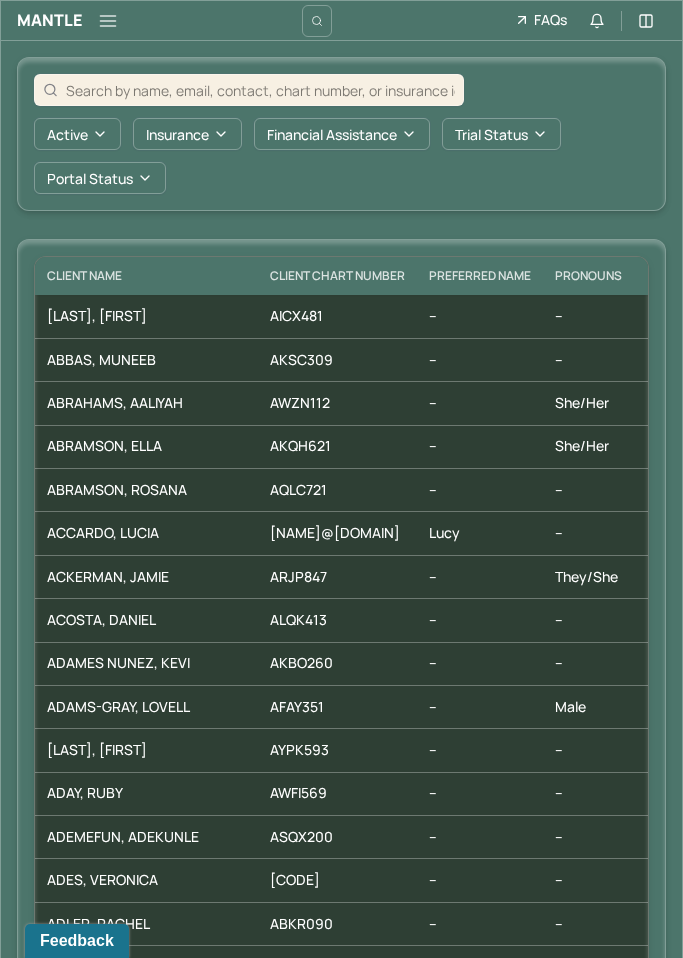 click at bounding box center (260, 90) 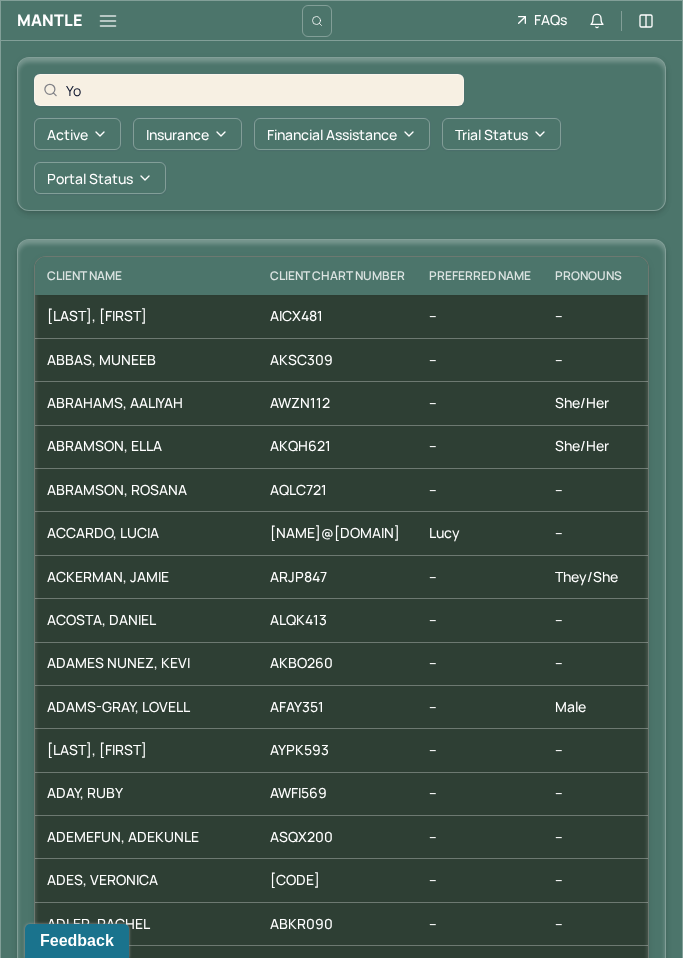 type on "Yon" 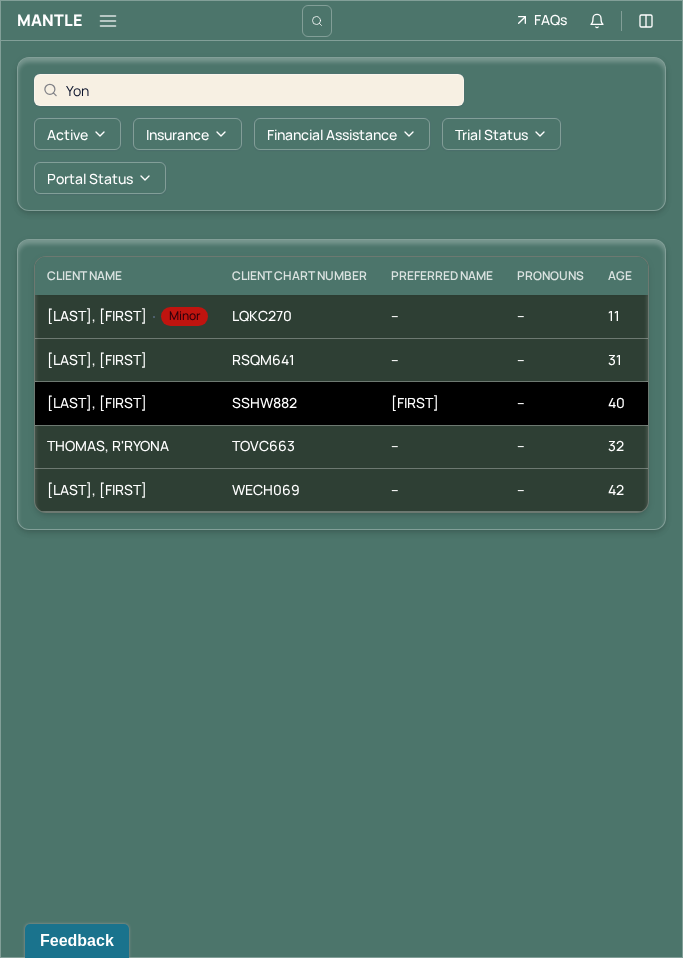 click on "[LAST], [LAST]" at bounding box center [127, 403] 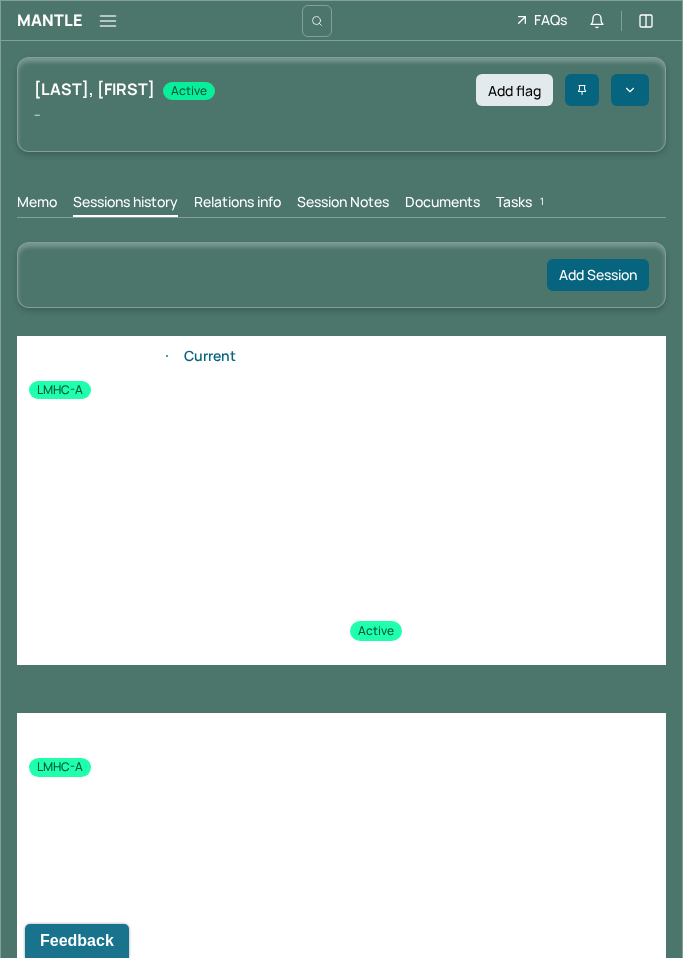 click on "Tasks 1" at bounding box center (522, 204) 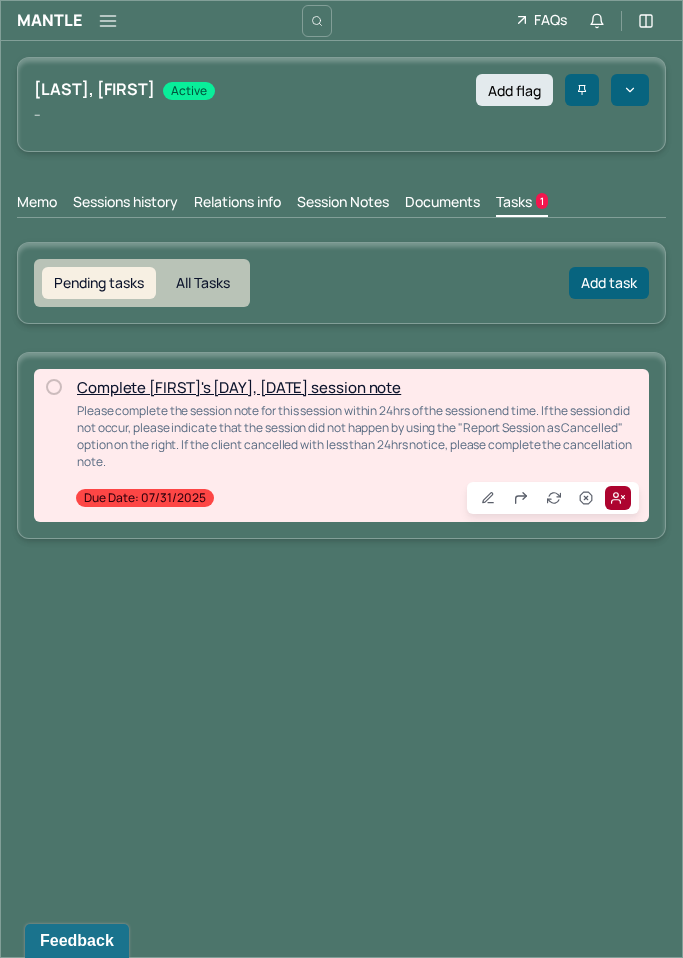 click on "Documents" at bounding box center (442, 204) 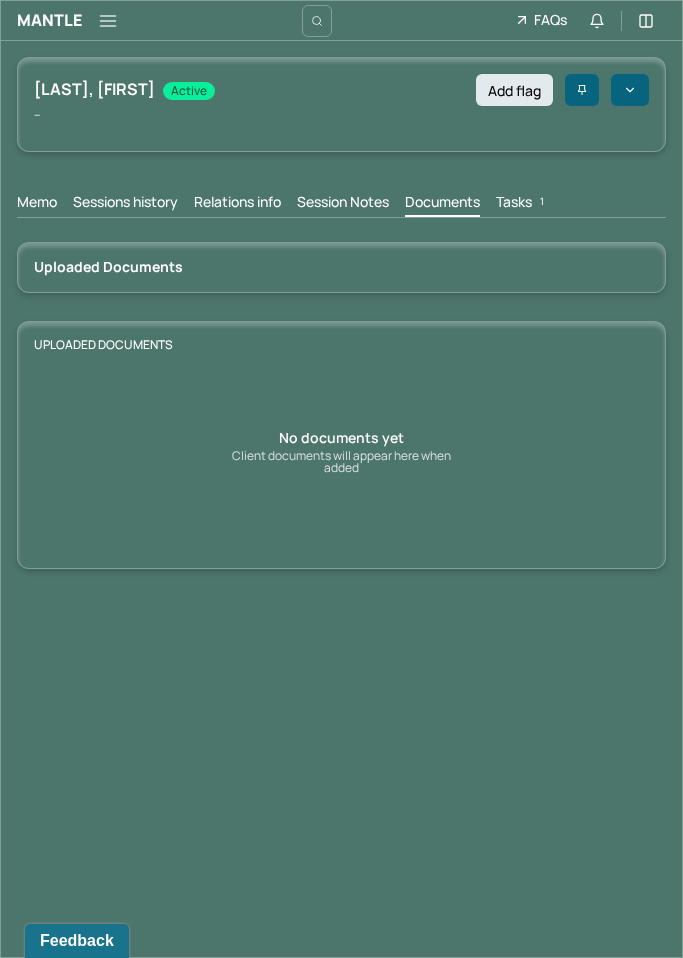 click on "Session Notes" at bounding box center (343, 204) 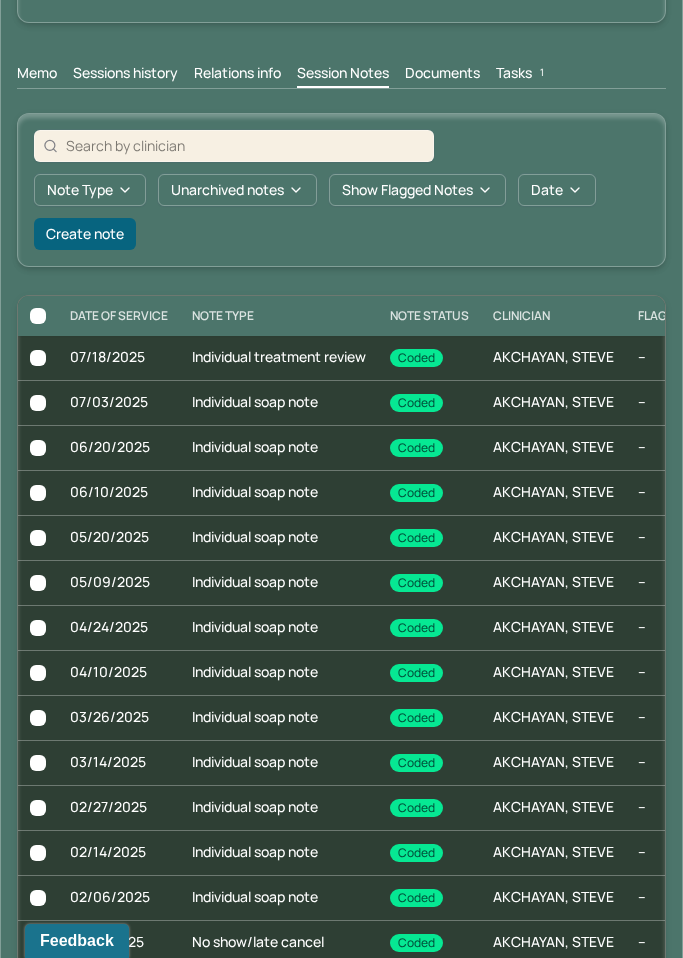 scroll, scrollTop: 147, scrollLeft: 0, axis: vertical 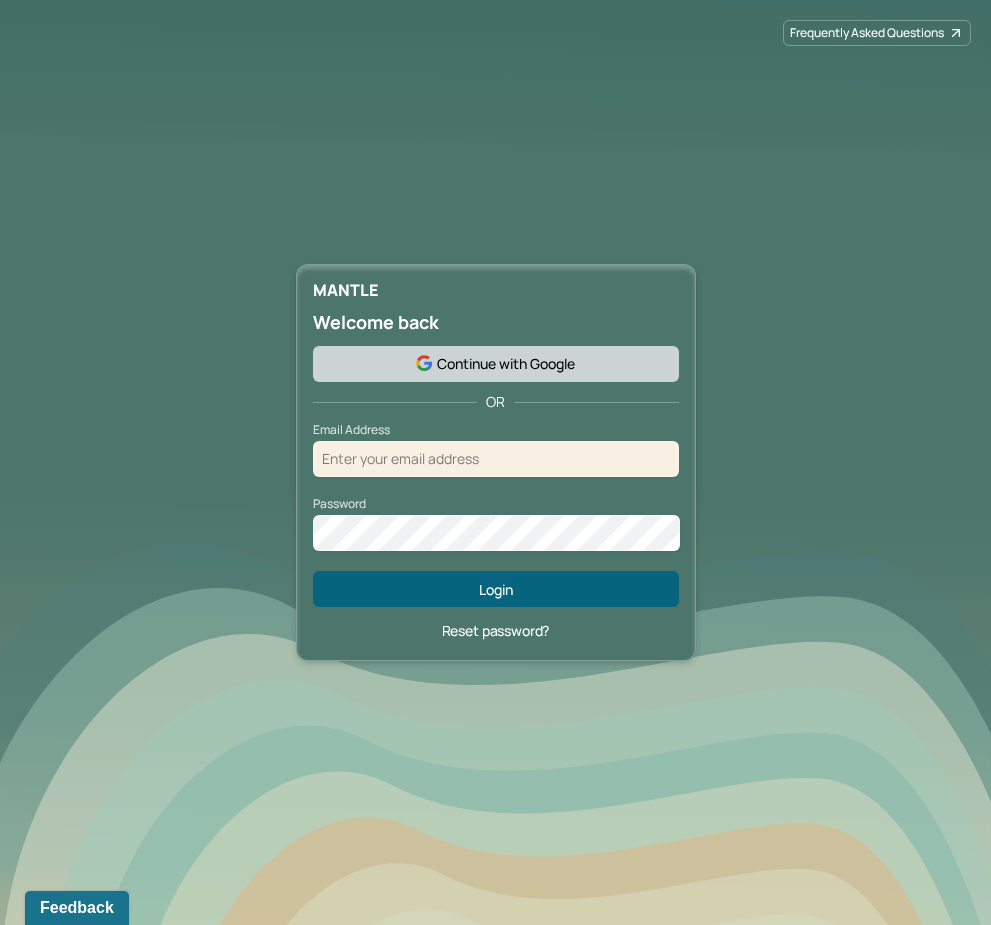 click on "Continue with Google" at bounding box center [496, 364] 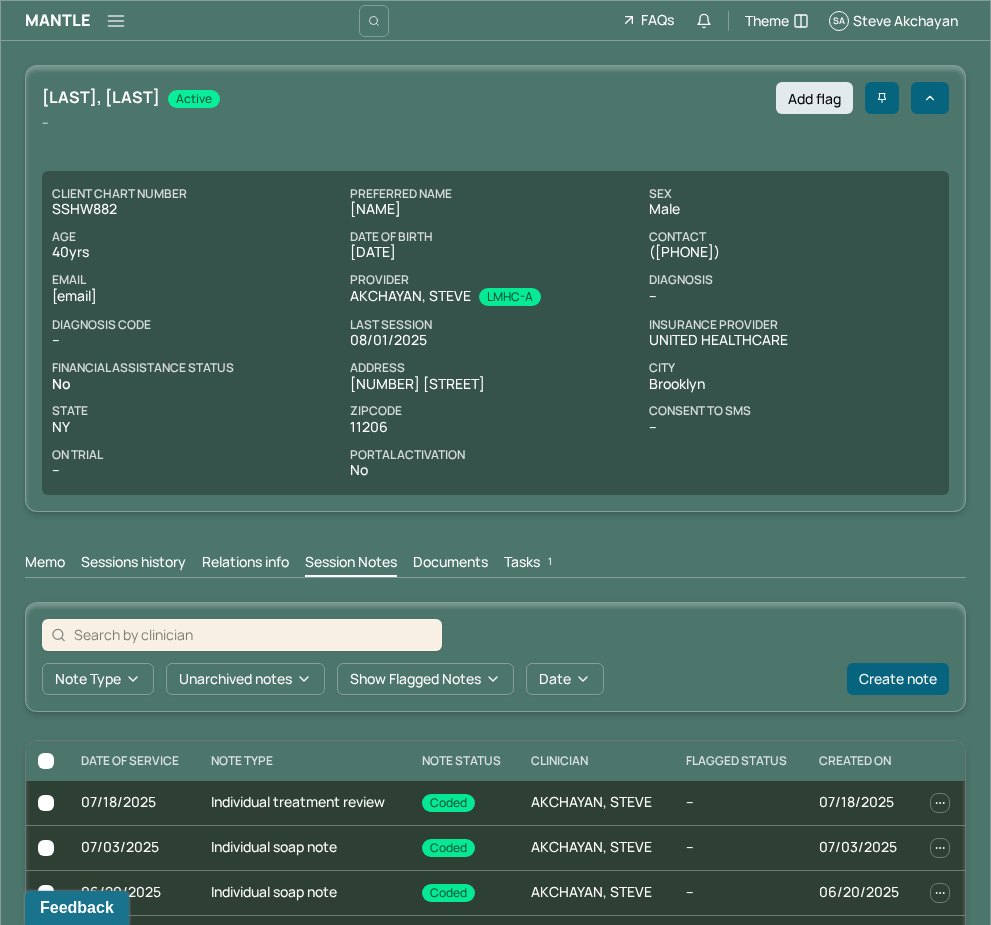 click 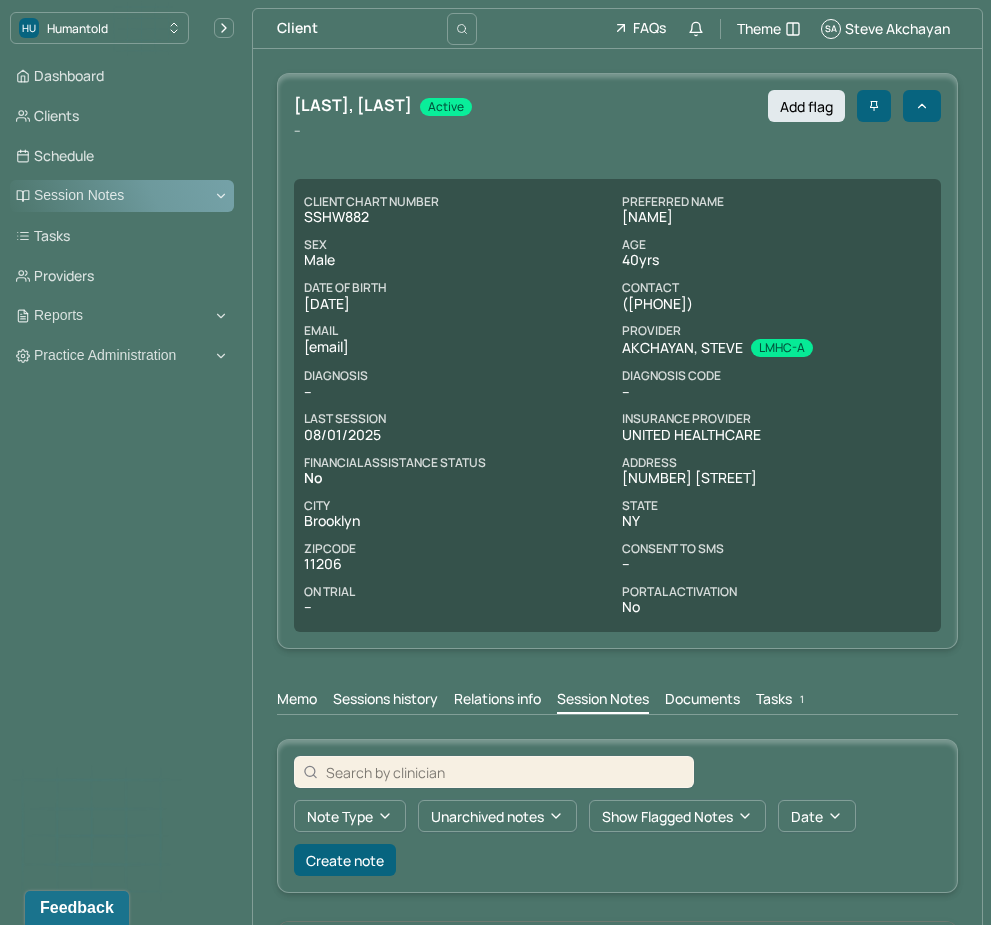 click on "Session Notes" at bounding box center (122, 196) 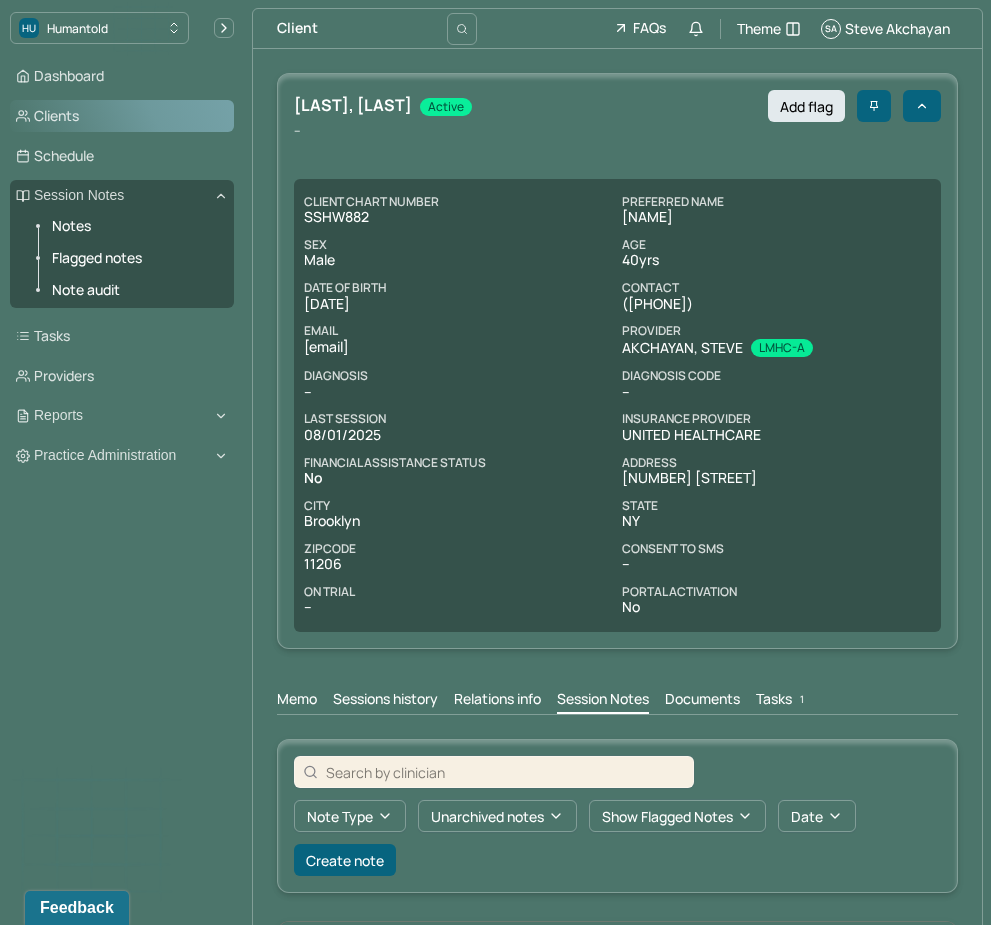 click on "Clients" at bounding box center [122, 116] 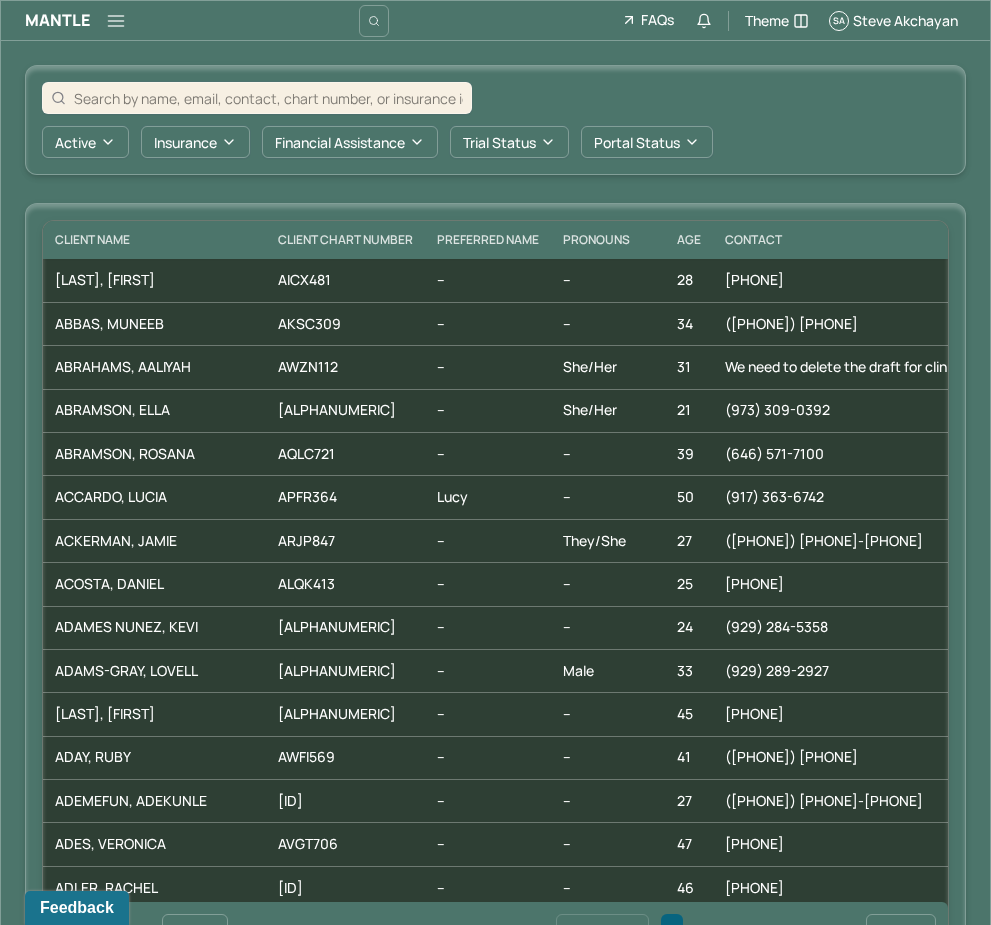 click at bounding box center [268, 98] 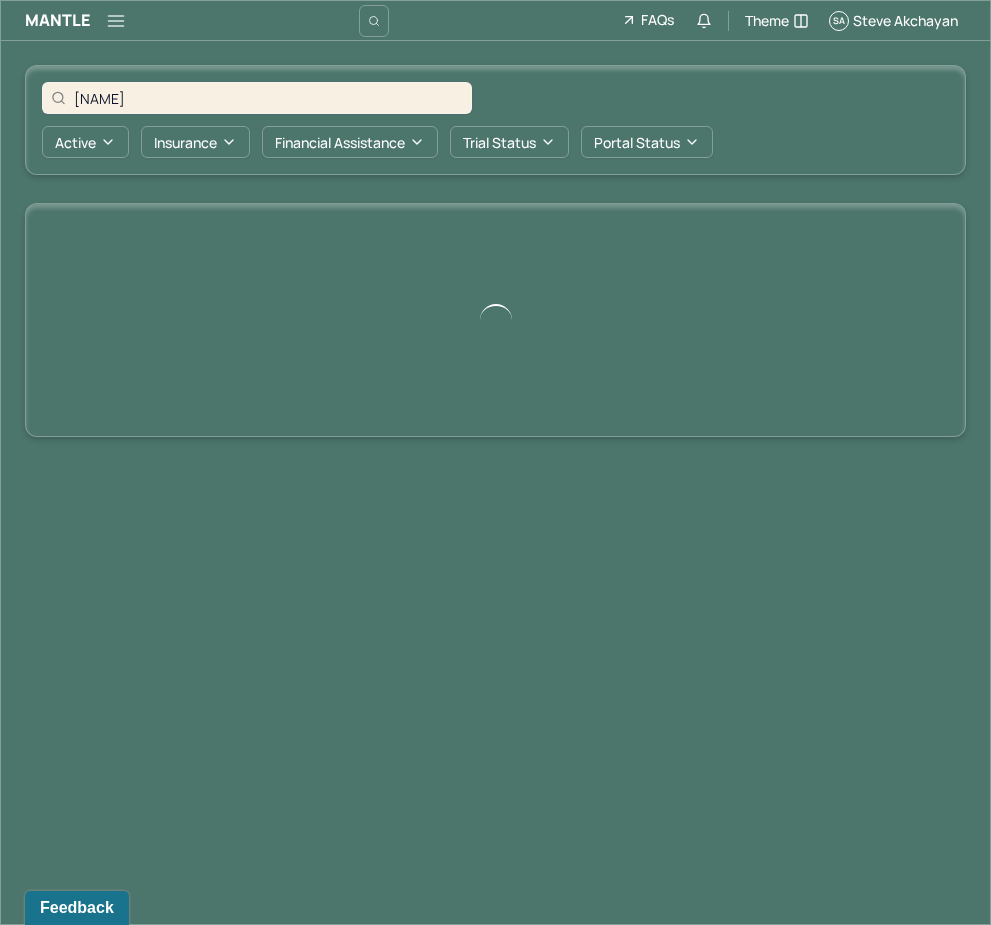 type on "[NAME]" 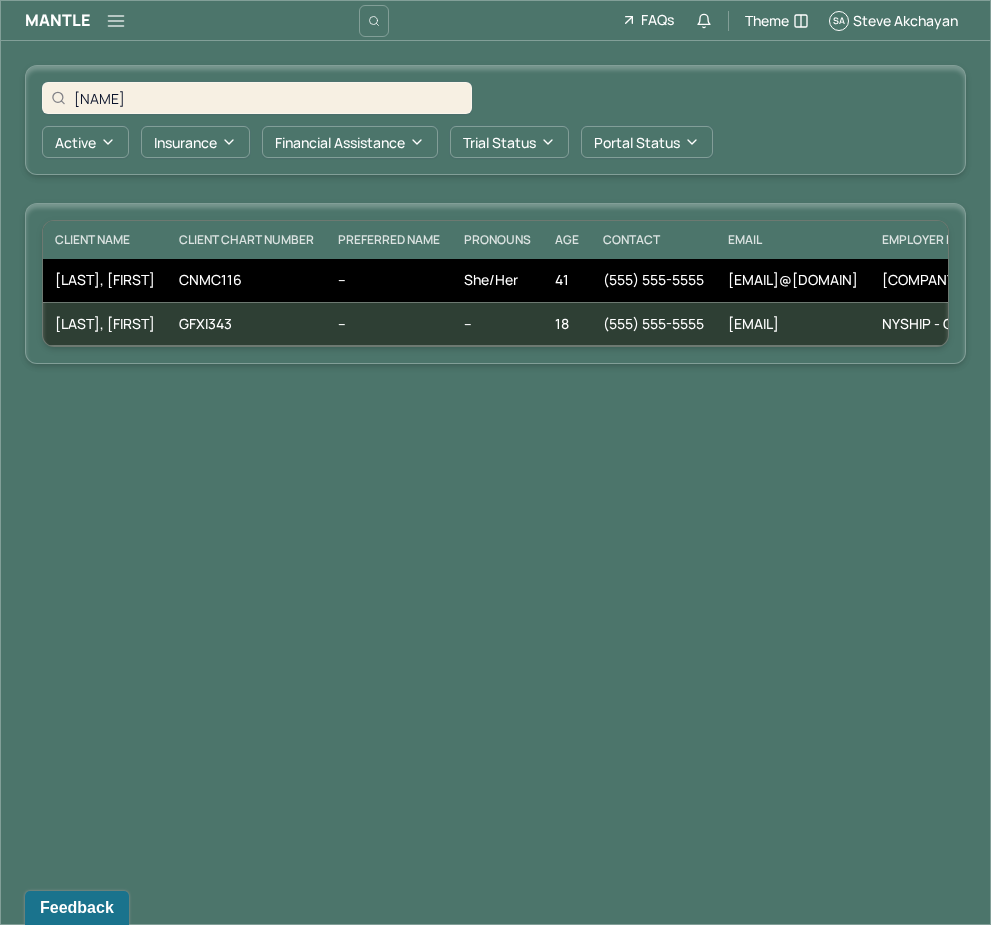 click on "--" at bounding box center (389, 280) 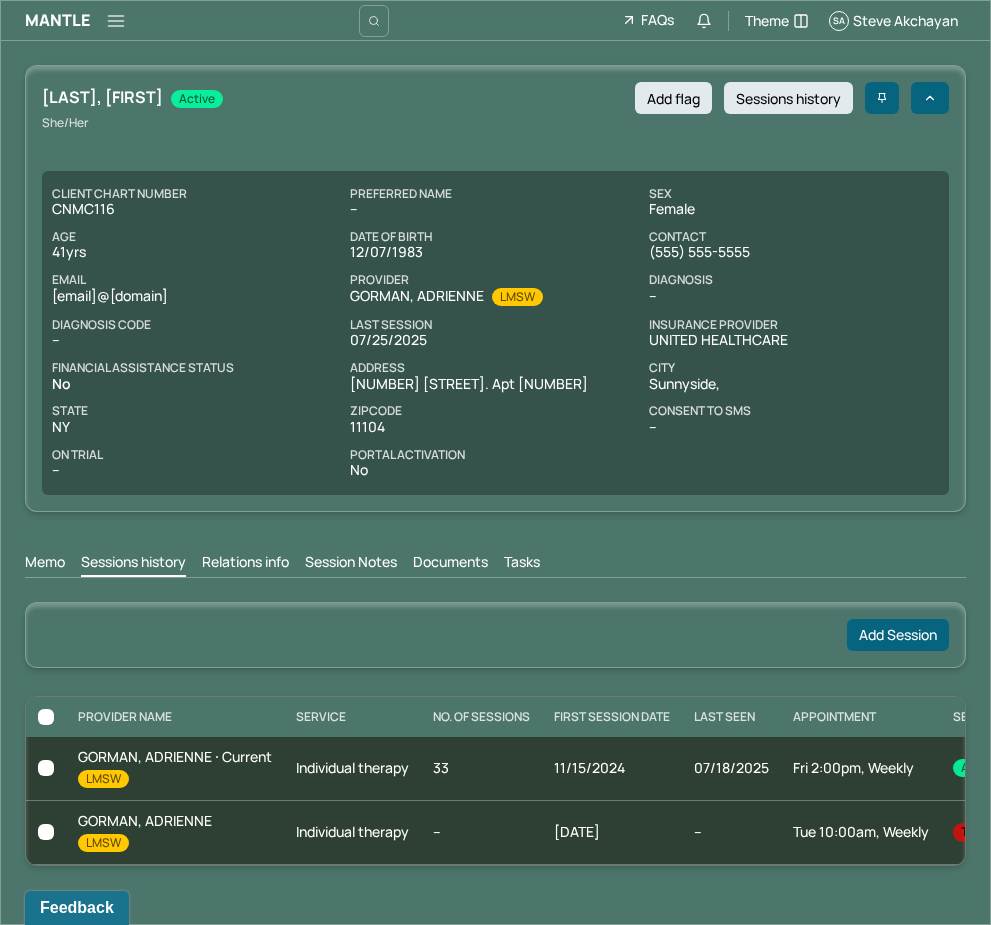 scroll, scrollTop: 0, scrollLeft: 0, axis: both 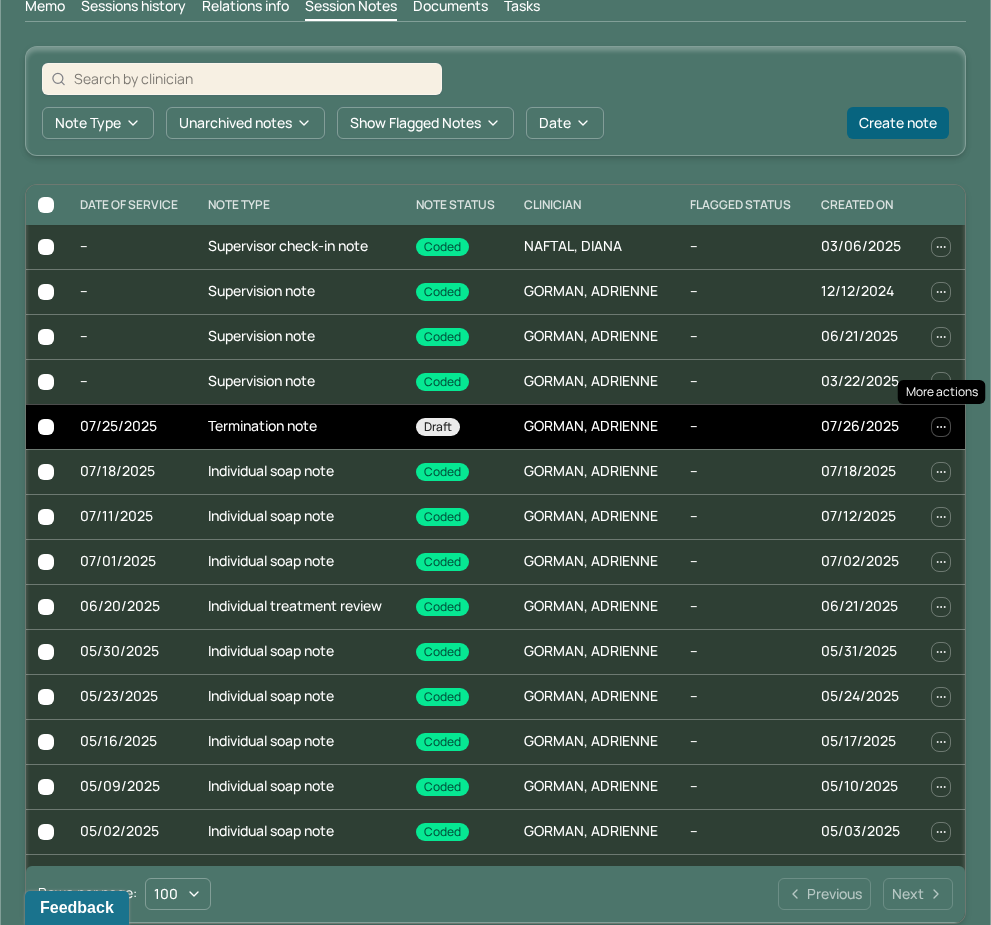click 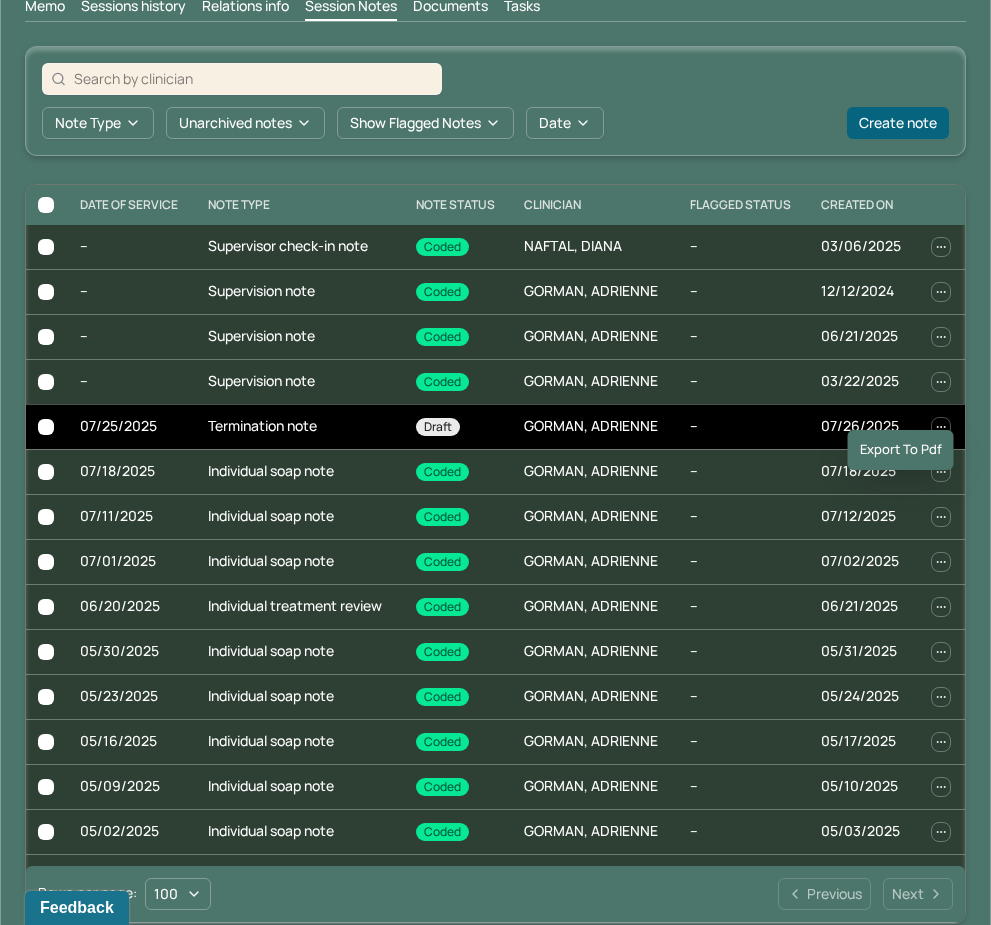 click on "--" at bounding box center [743, 426] 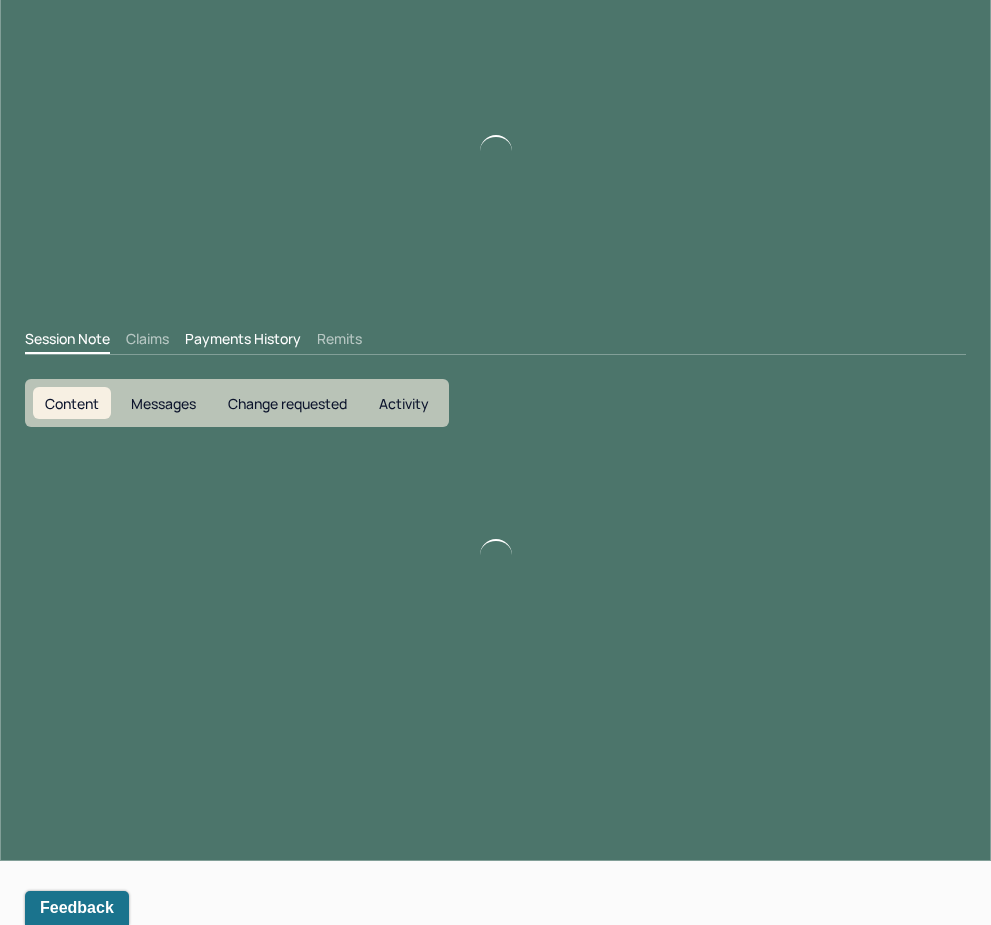 scroll, scrollTop: 0, scrollLeft: 0, axis: both 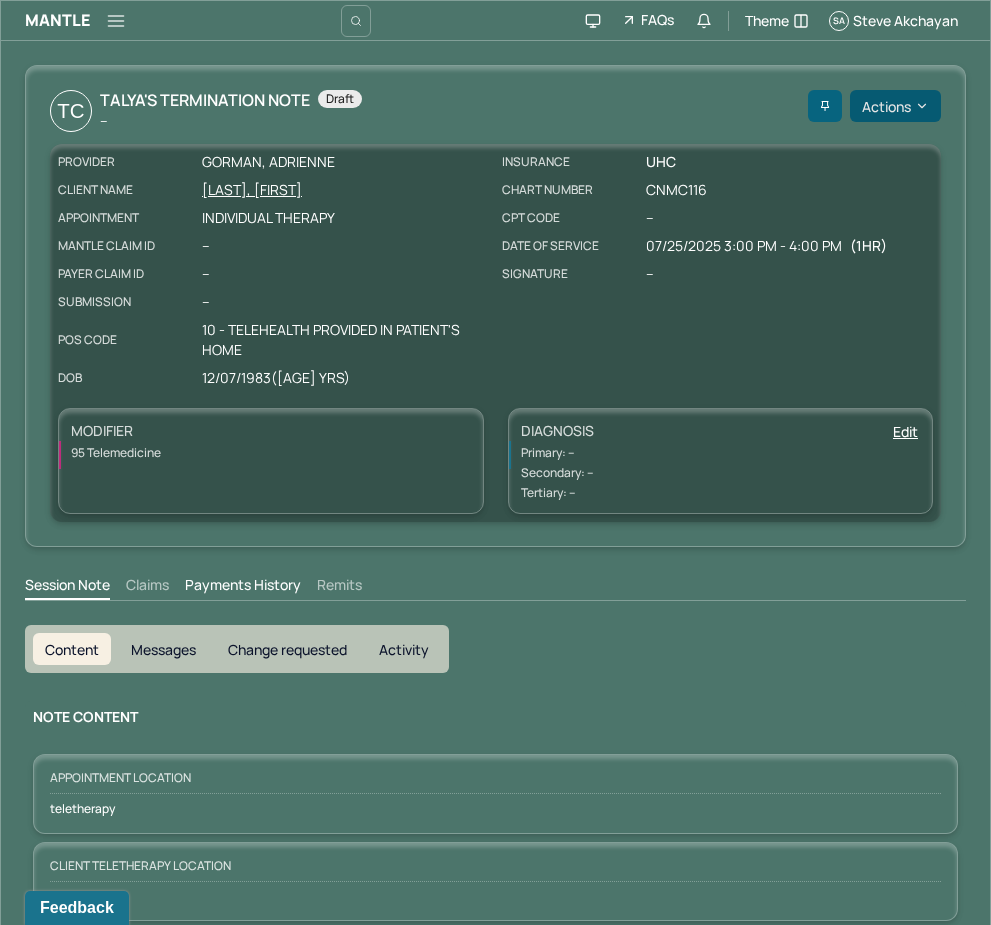 click on "Actions" at bounding box center [895, 106] 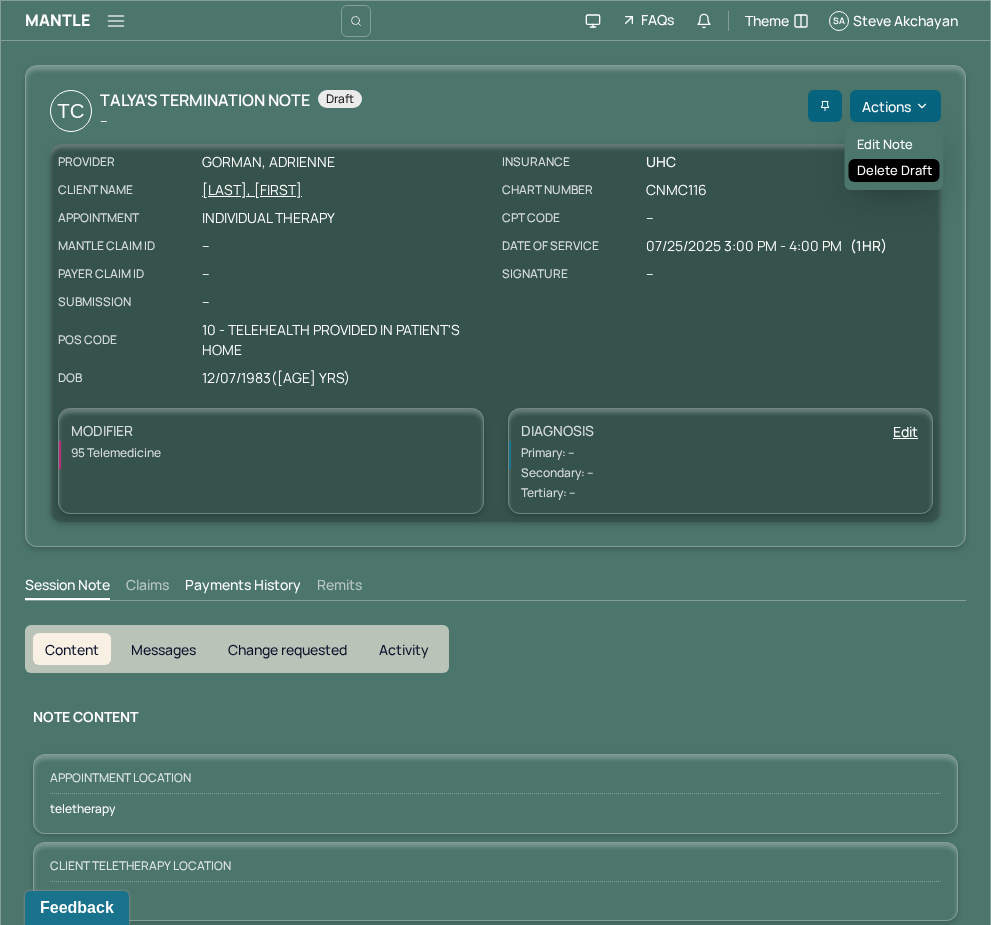 click on "Delete draft" at bounding box center [894, 171] 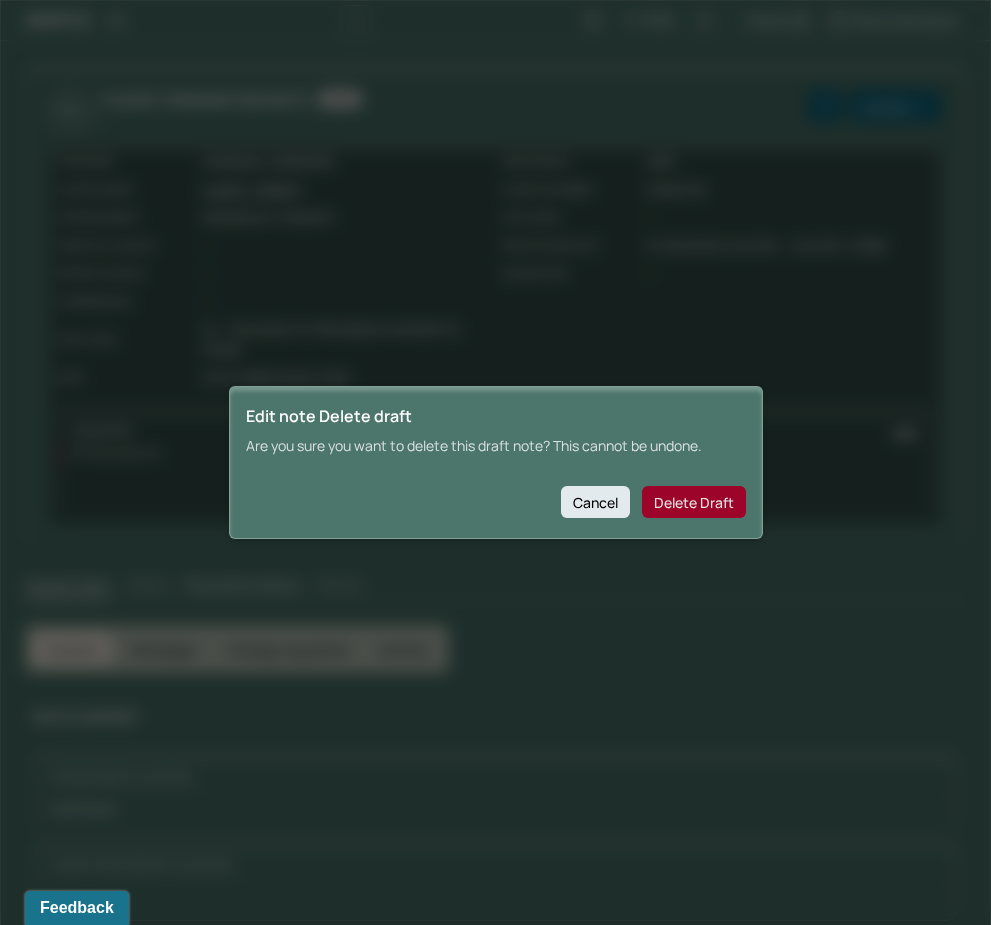 click on "Delete Draft" at bounding box center [694, 502] 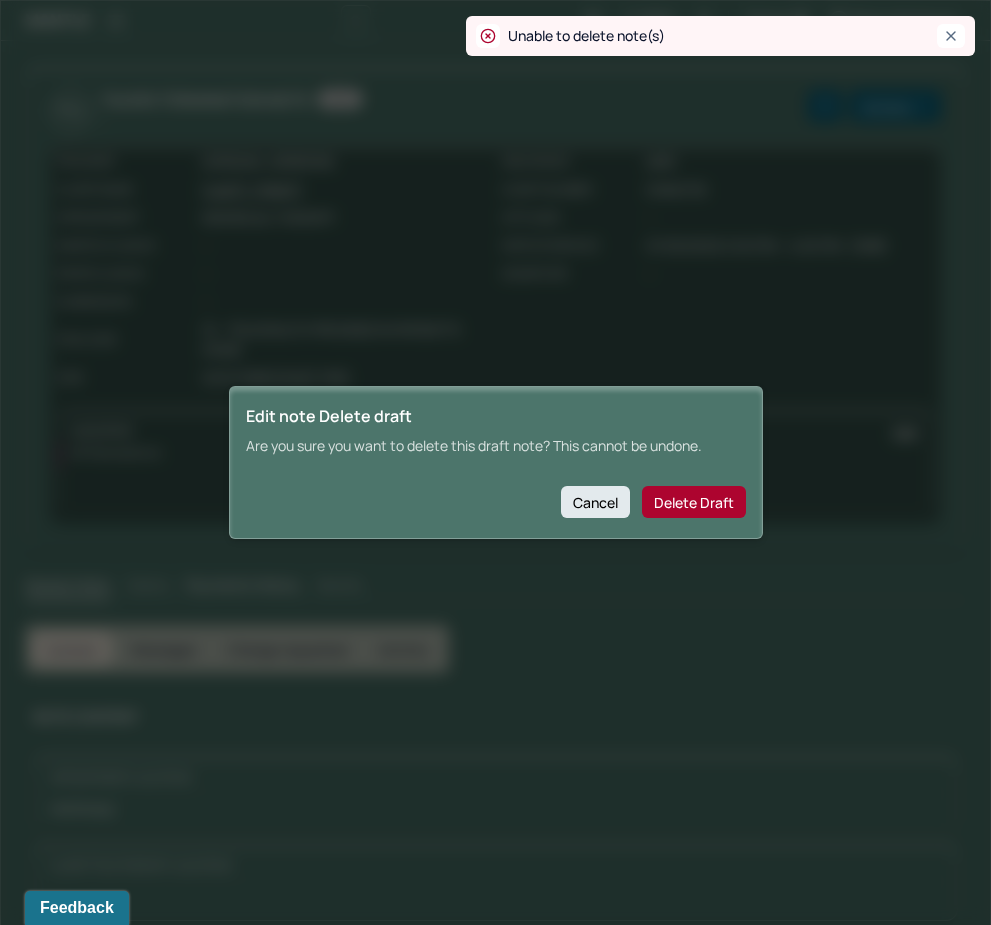 click on "Feedback" at bounding box center [77, 905] 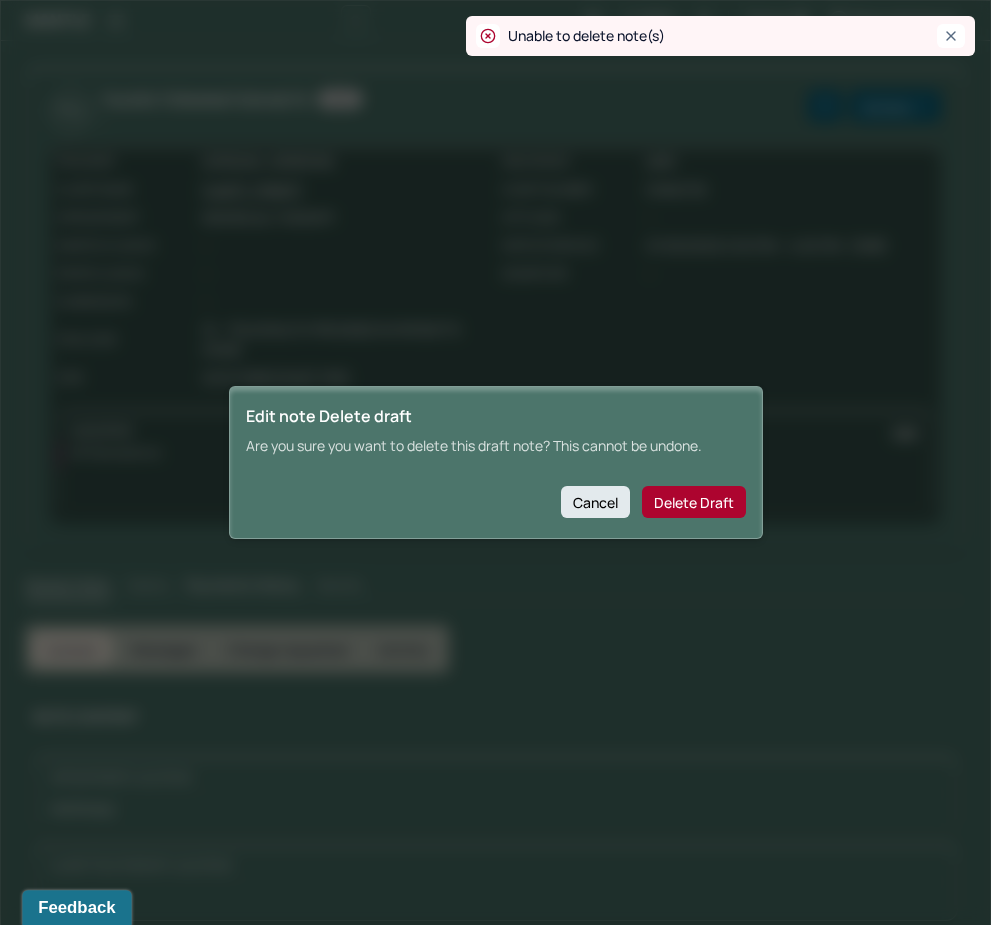 click on "Feedback" at bounding box center (76, 908) 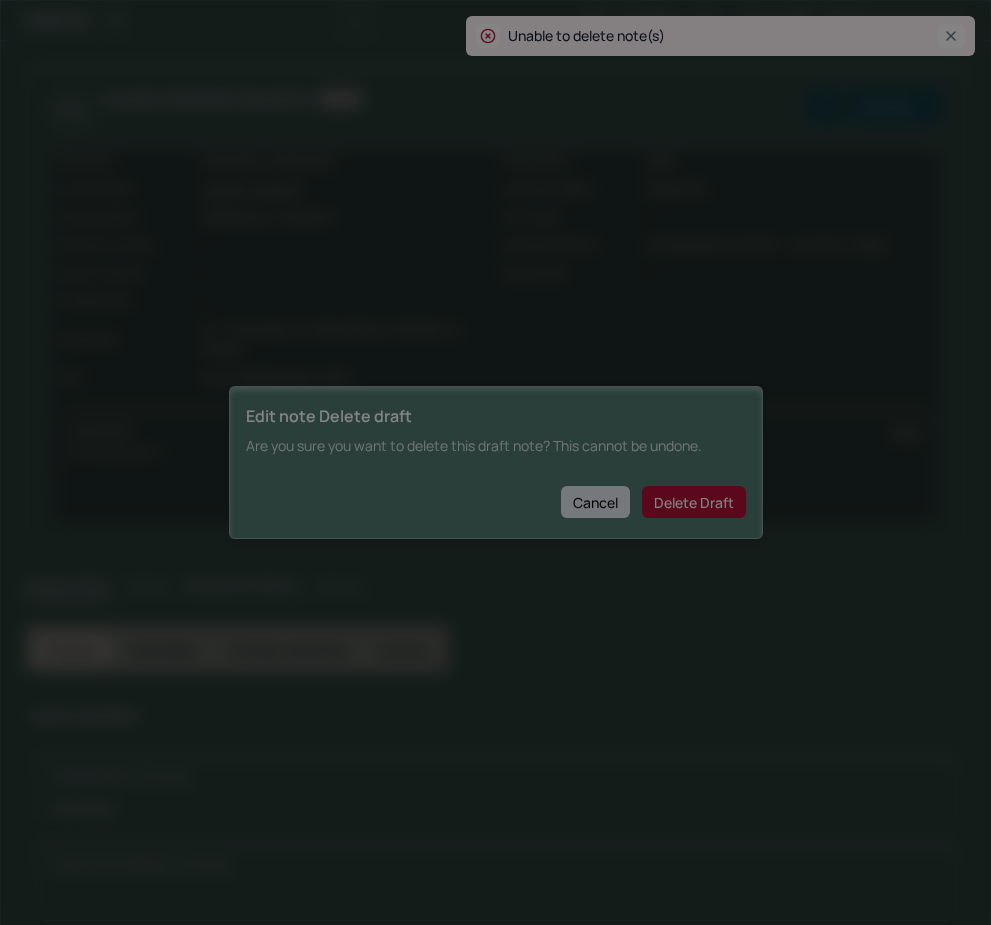 scroll, scrollTop: 0, scrollLeft: 0, axis: both 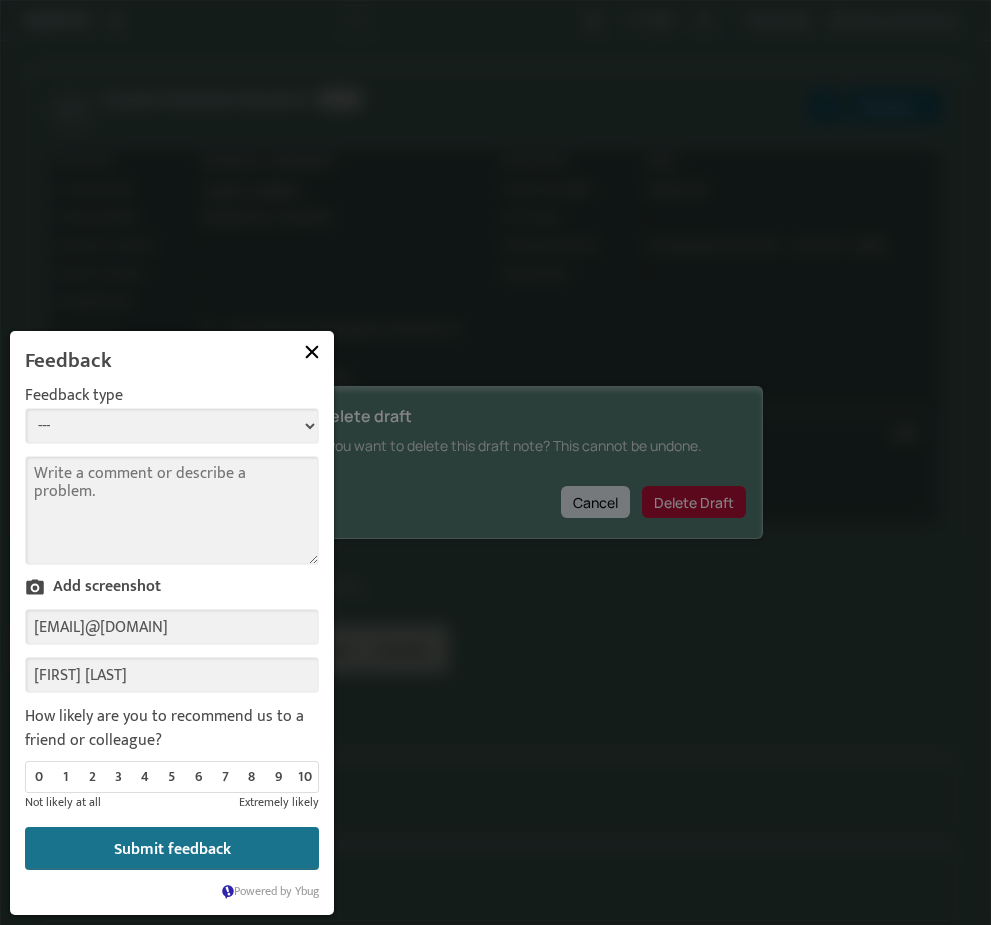 click on "Comment" at bounding box center (172, 510) 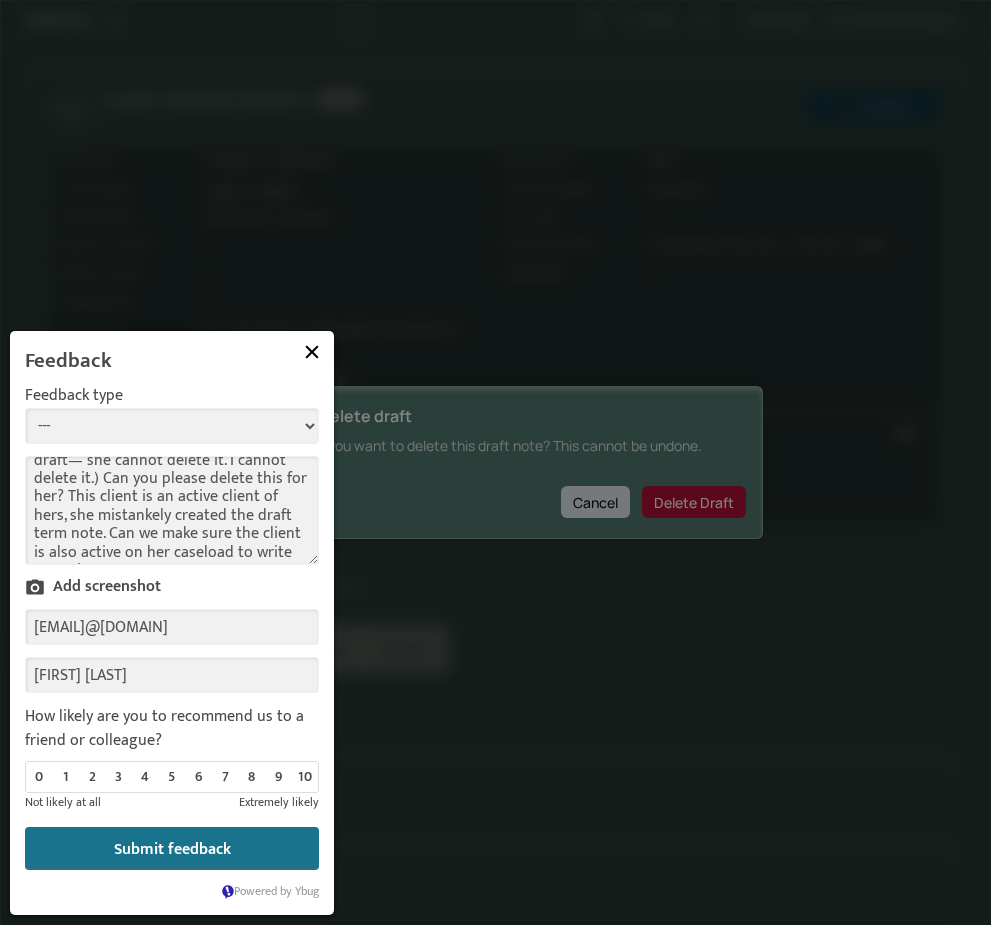 scroll, scrollTop: 68, scrollLeft: 0, axis: vertical 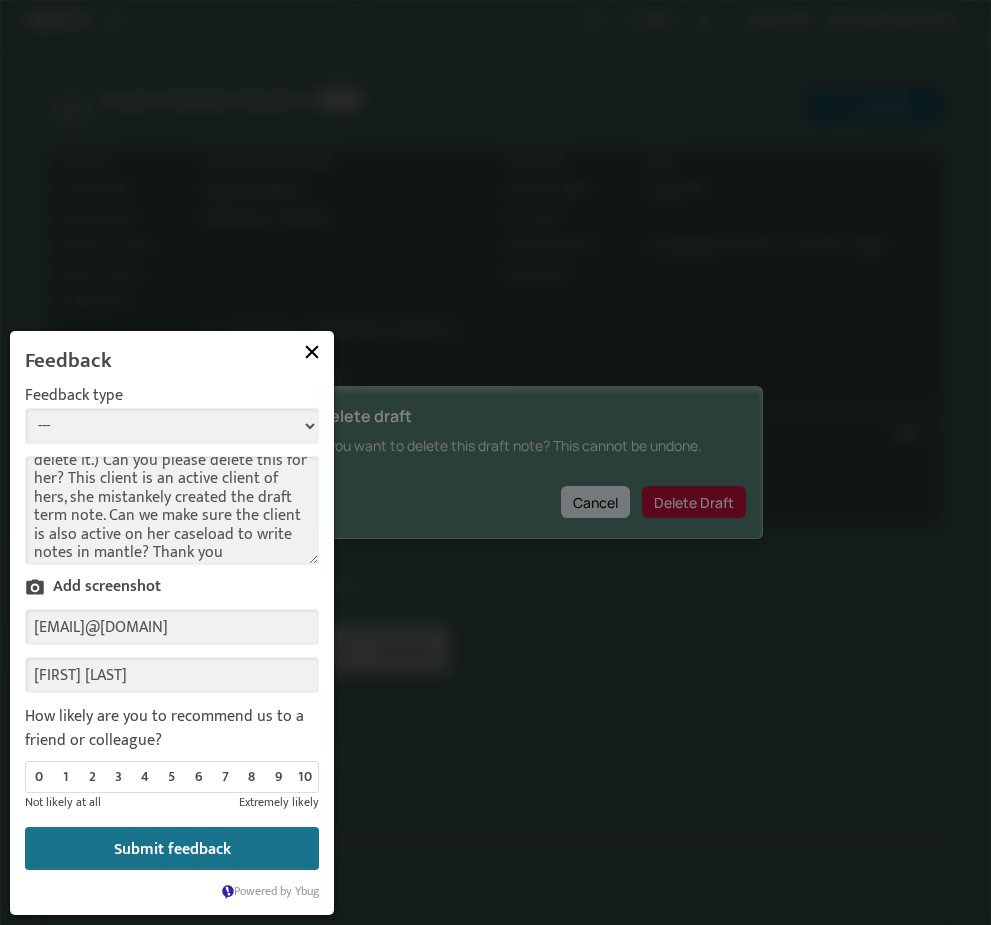 click on "We need to delete the draft for clinician [FIRST] [LAST] for client [NAME] (it is in draft— she cannot delete it. I cannot delete it.) Can you please delete this for her? This client is an active client of hers, she mistankely created the draft term note. Can we make sure the client is also active on her caseload to write notes in mantle? Thank you" at bounding box center (172, 510) 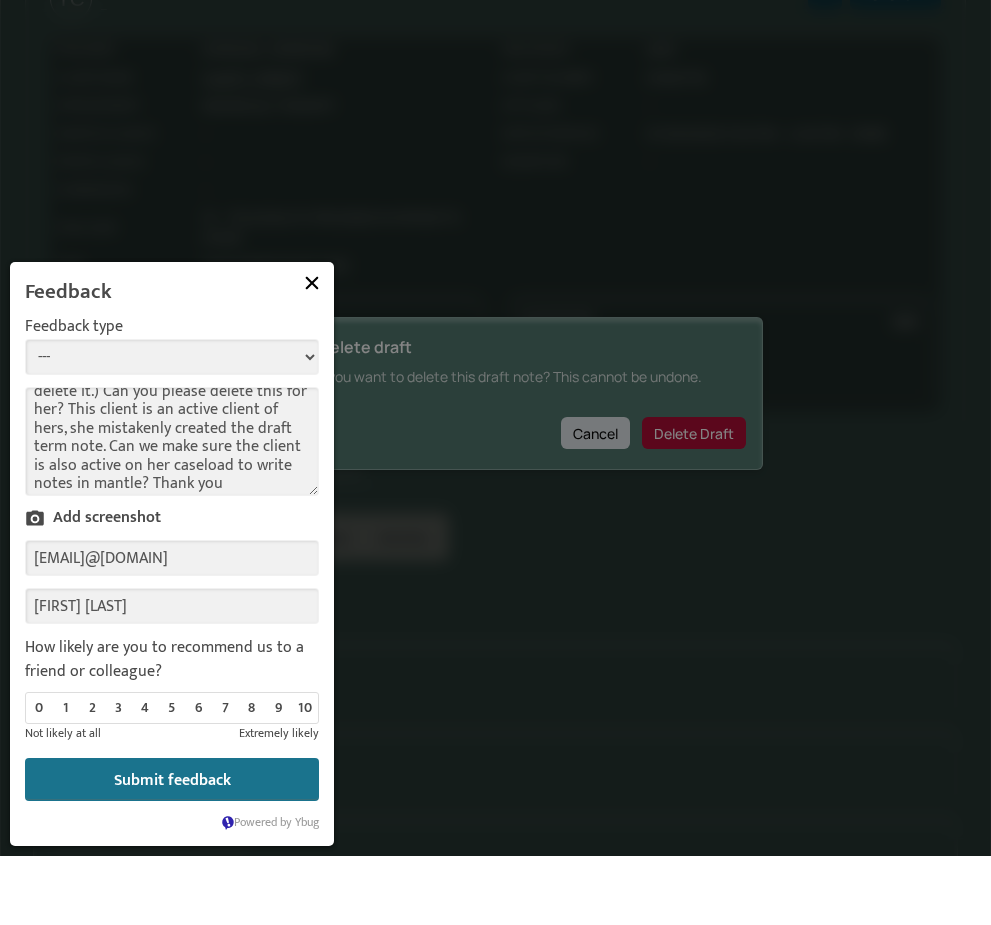 scroll, scrollTop: 49, scrollLeft: 0, axis: vertical 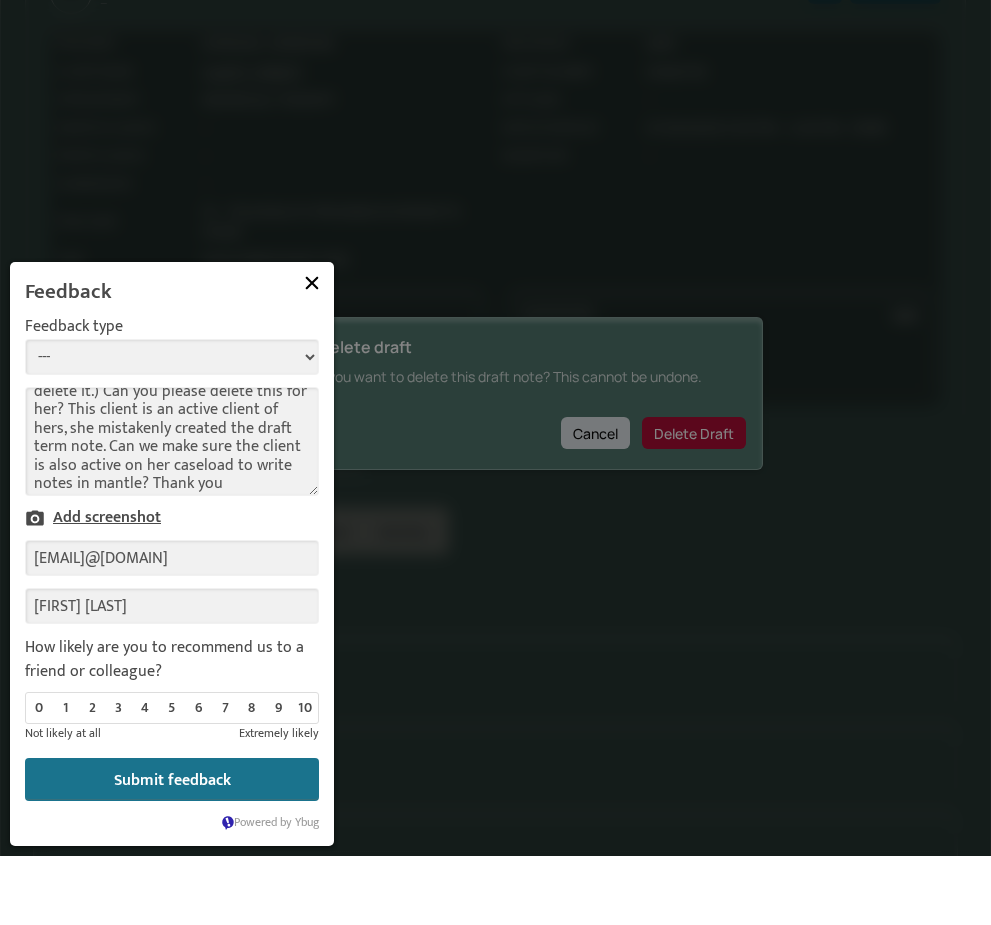 type on "We need to delete the draft for clinician [FIRST] [LAST] for client [NAME] (it is in draft— she cannot delete it. I cannot delete it.) Can you please delete this for her? This client is an active client of hers, she mistakenly created the draft term note. Can we make sure the client is also active on her caseload to write notes in mantle? Thank you" 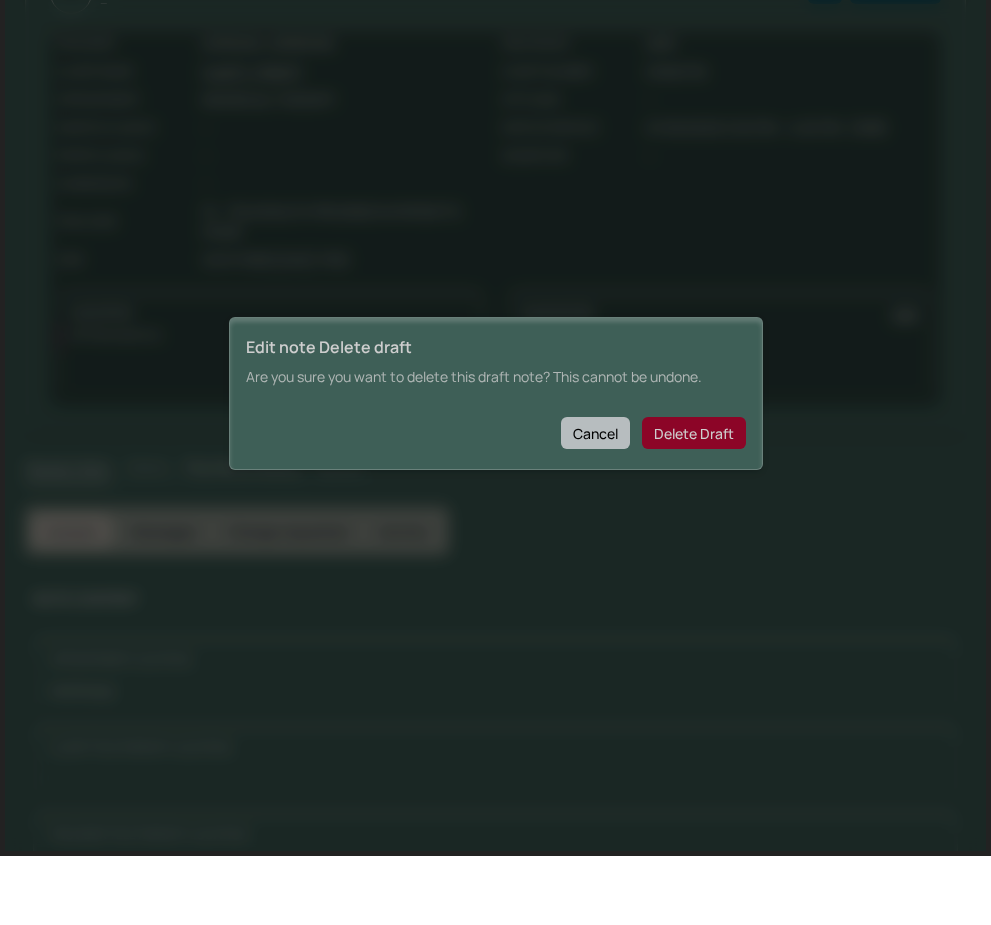 scroll, scrollTop: 119, scrollLeft: 0, axis: vertical 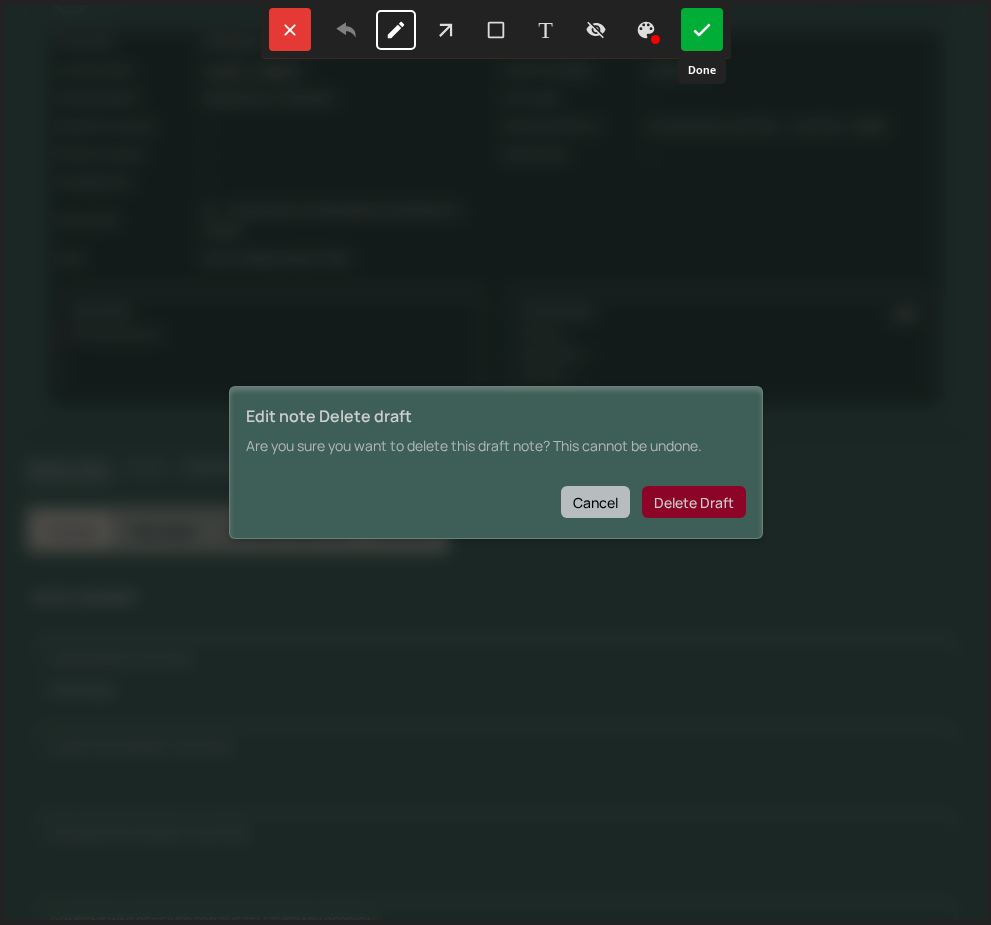 click at bounding box center [702, 29] 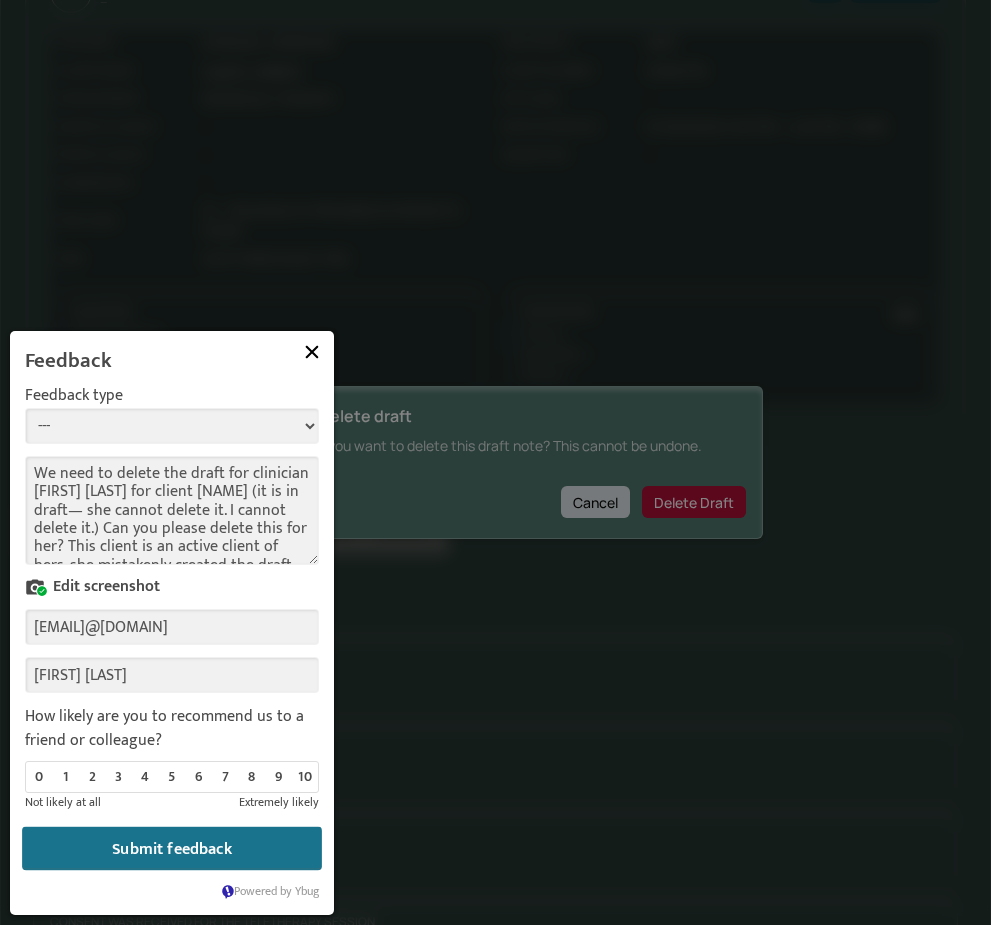 click on "Submit feedback" at bounding box center (172, 849) 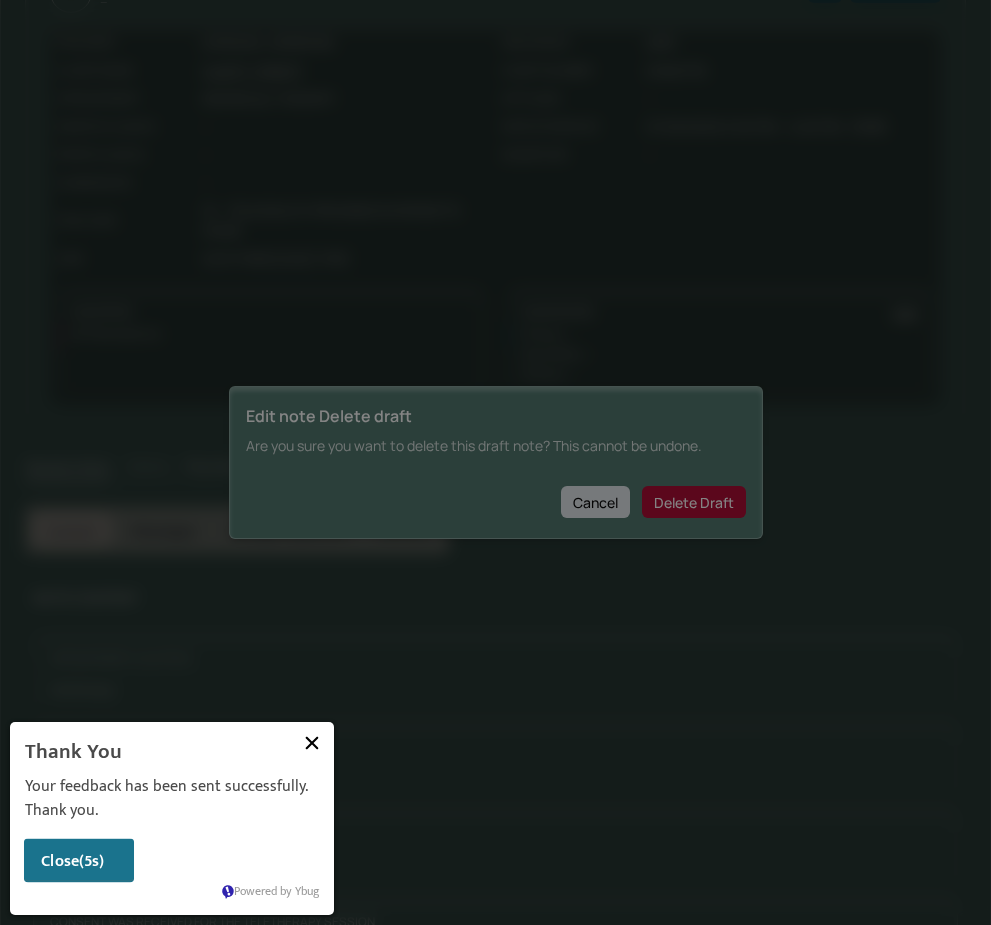 click on "(5s)" at bounding box center (92, 861) 